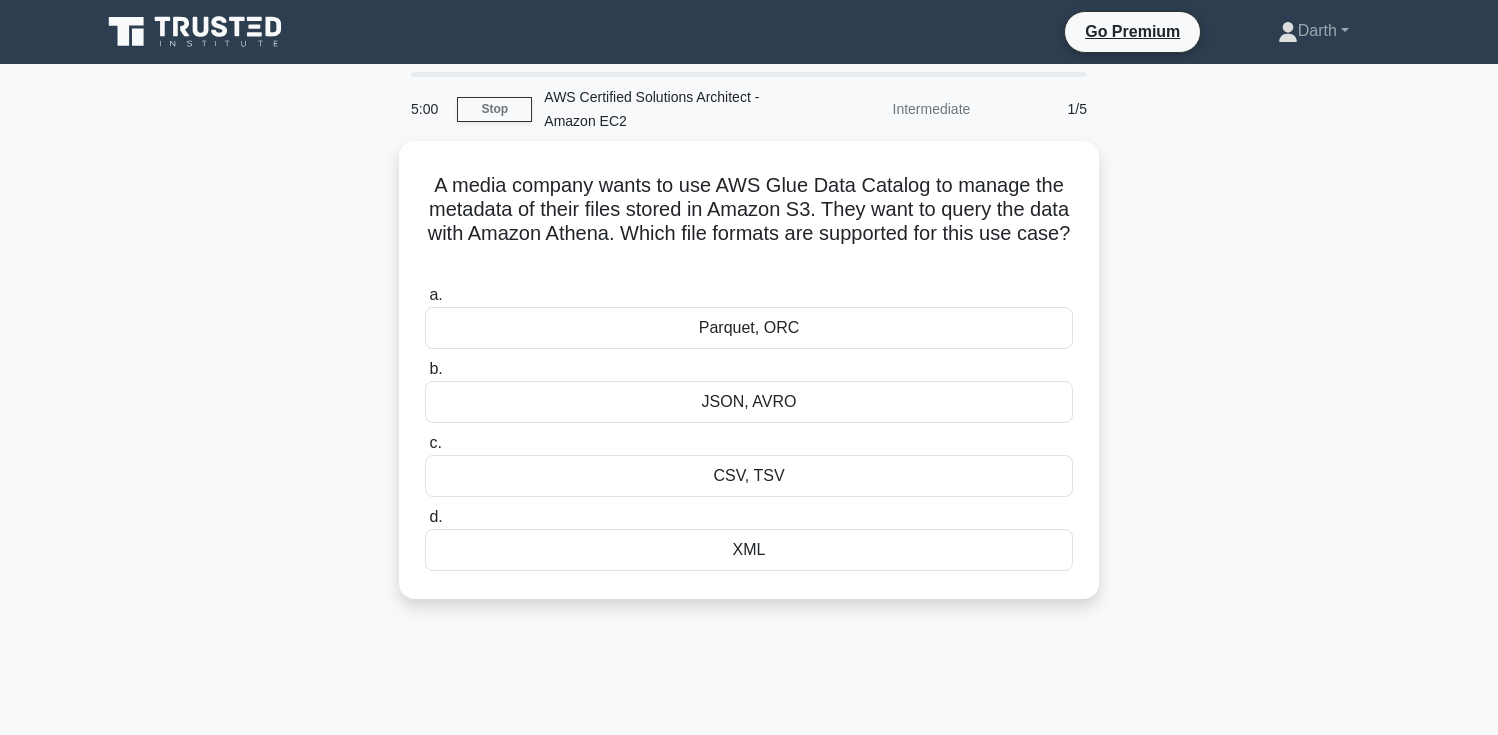 scroll, scrollTop: 0, scrollLeft: 0, axis: both 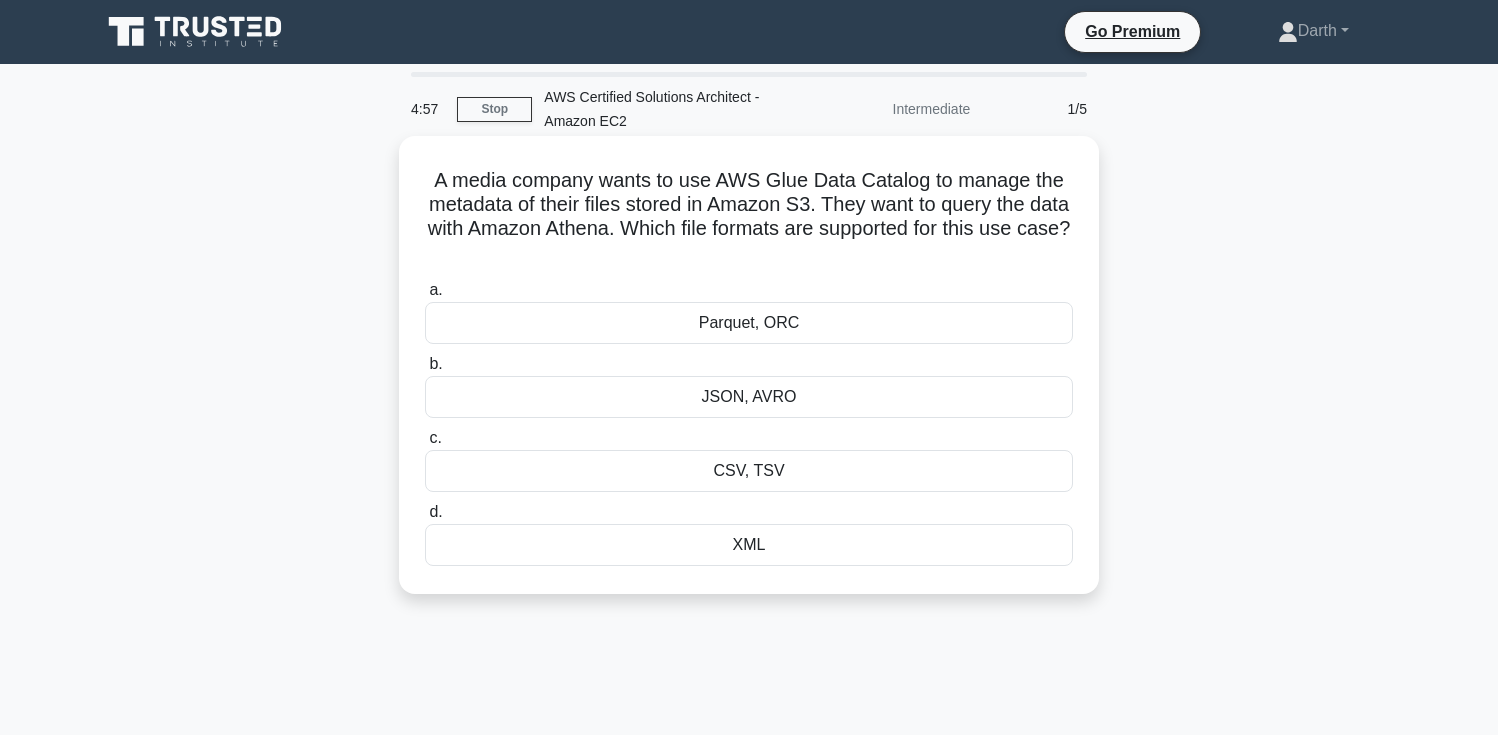 click on "A media company wants to use AWS Glue Data Catalog to manage the metadata of their files stored in Amazon S3. They want to query the data with Amazon Athena. Which file formats are supported for this use case?
.spinner_0XTQ{transform-origin:center;animation:spinner_y6GP .75s linear infinite}@keyframes spinner_y6GP{100%{transform:rotate(360deg)}}" at bounding box center (749, 217) 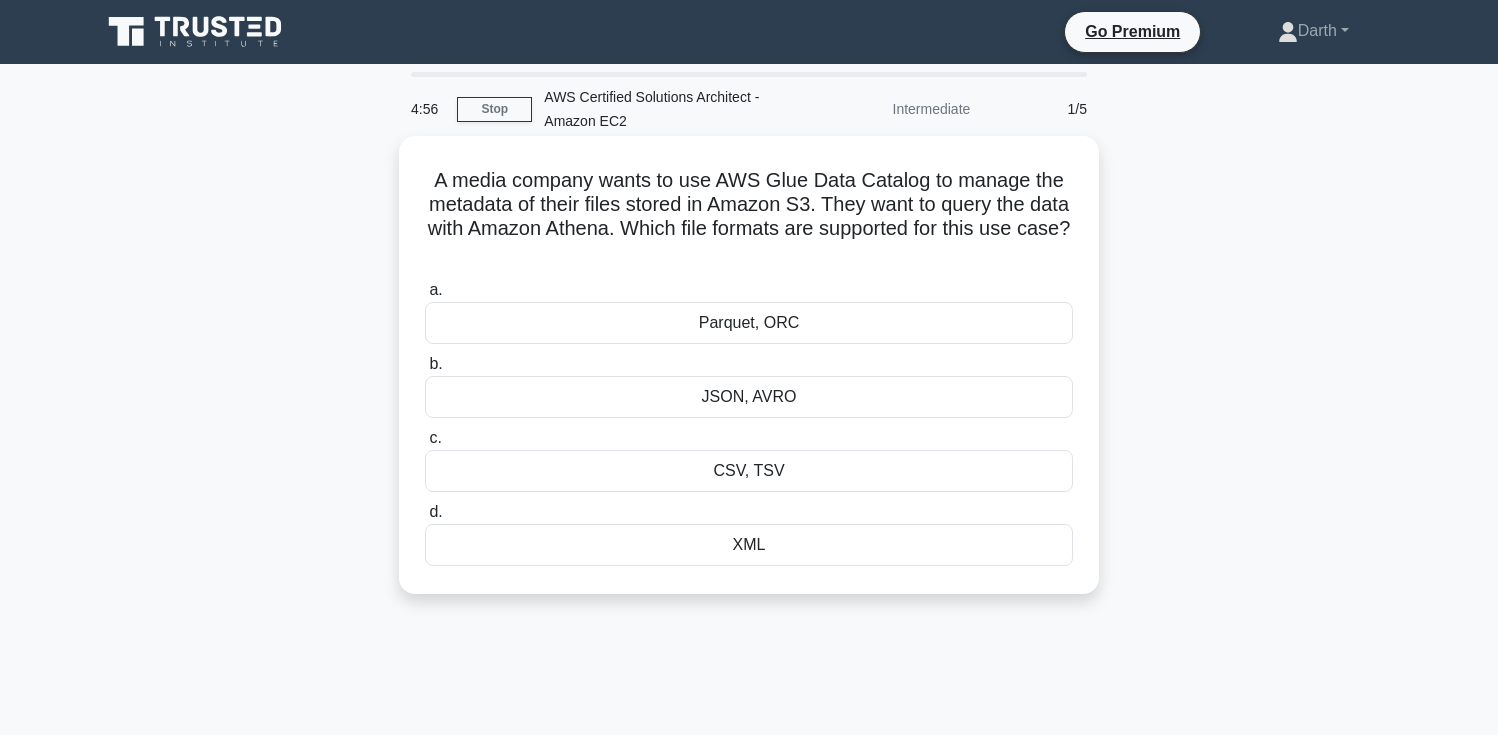 click on "A media company wants to use AWS Glue Data Catalog to manage the metadata of their files stored in Amazon S3. They want to query the data with Amazon Athena. Which file formats are supported for this use case?
.spinner_0XTQ{transform-origin:center;animation:spinner_y6GP .75s linear infinite}@keyframes spinner_y6GP{100%{transform:rotate(360deg)}}" at bounding box center [749, 217] 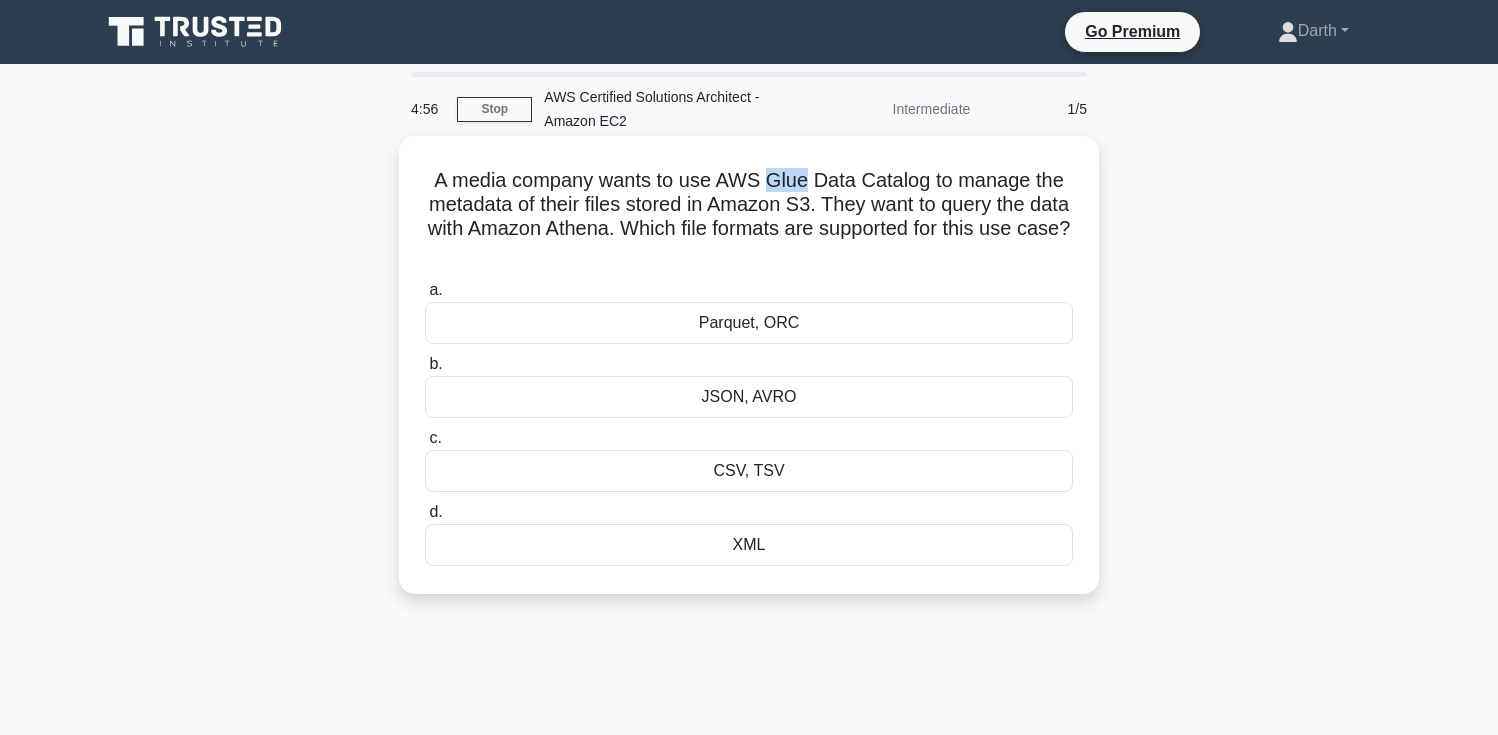click on "A media company wants to use AWS Glue Data Catalog to manage the metadata of their files stored in Amazon S3. They want to query the data with Amazon Athena. Which file formats are supported for this use case?
.spinner_0XTQ{transform-origin:center;animation:spinner_y6GP .75s linear infinite}@keyframes spinner_y6GP{100%{transform:rotate(360deg)}}" at bounding box center [749, 217] 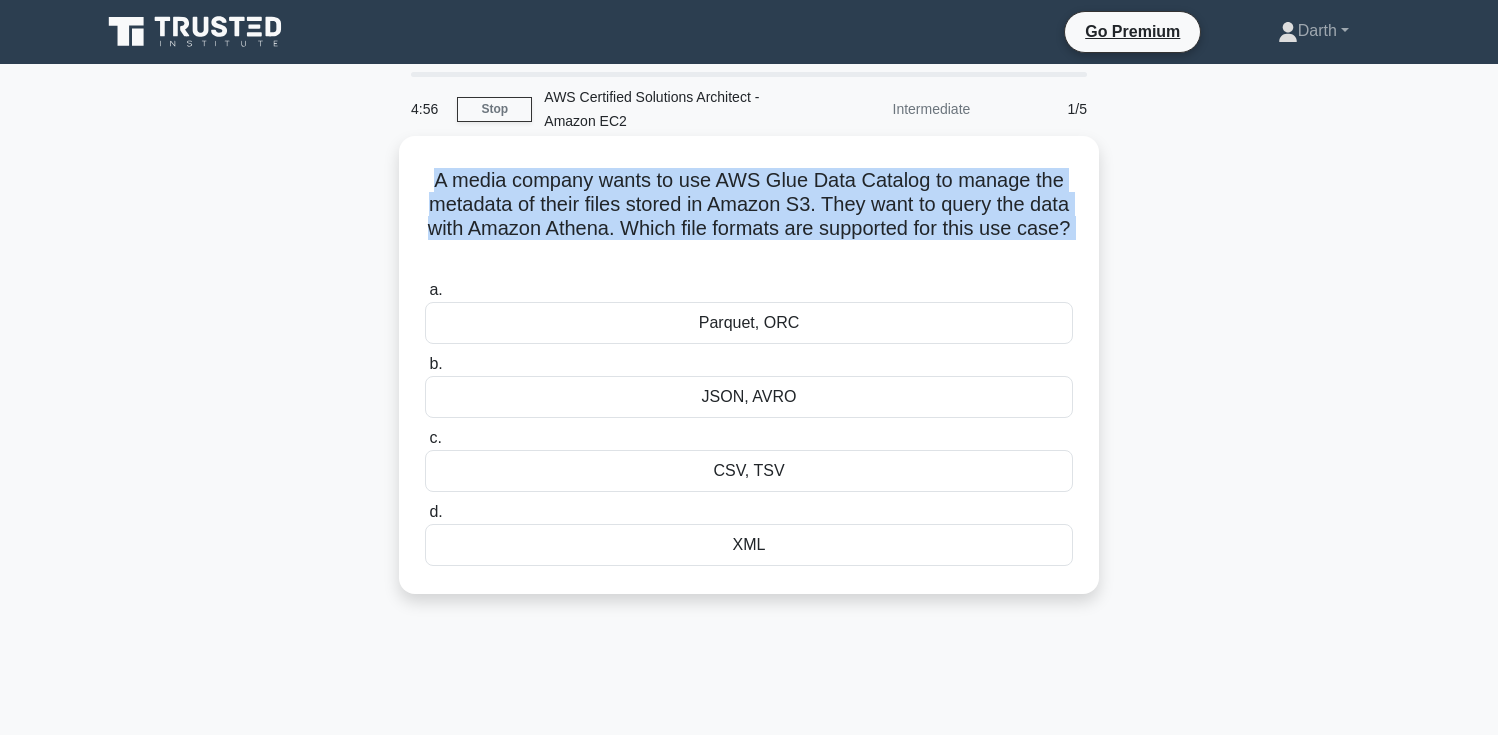 click on "A media company wants to use AWS Glue Data Catalog to manage the metadata of their files stored in Amazon S3. They want to query the data with Amazon Athena. Which file formats are supported for this use case?
.spinner_0XTQ{transform-origin:center;animation:spinner_y6GP .75s linear infinite}@keyframes spinner_y6GP{100%{transform:rotate(360deg)}}" at bounding box center [749, 217] 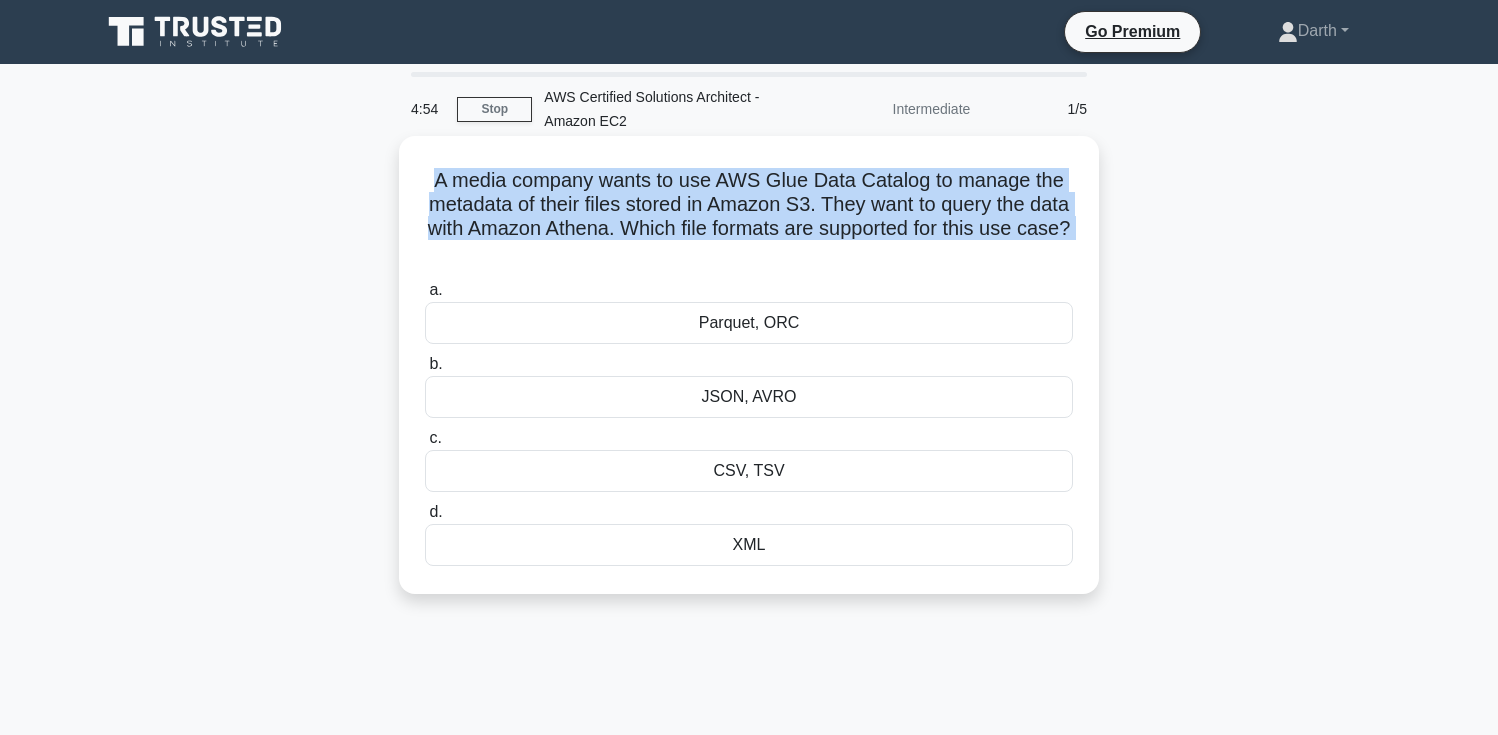 click on "A media company wants to use AWS Glue Data Catalog to manage the metadata of their files stored in Amazon S3. They want to query the data with Amazon Athena. Which file formats are supported for this use case?
.spinner_0XTQ{transform-origin:center;animation:spinner_y6GP .75s linear infinite}@keyframes spinner_y6GP{100%{transform:rotate(360deg)}}" at bounding box center (749, 217) 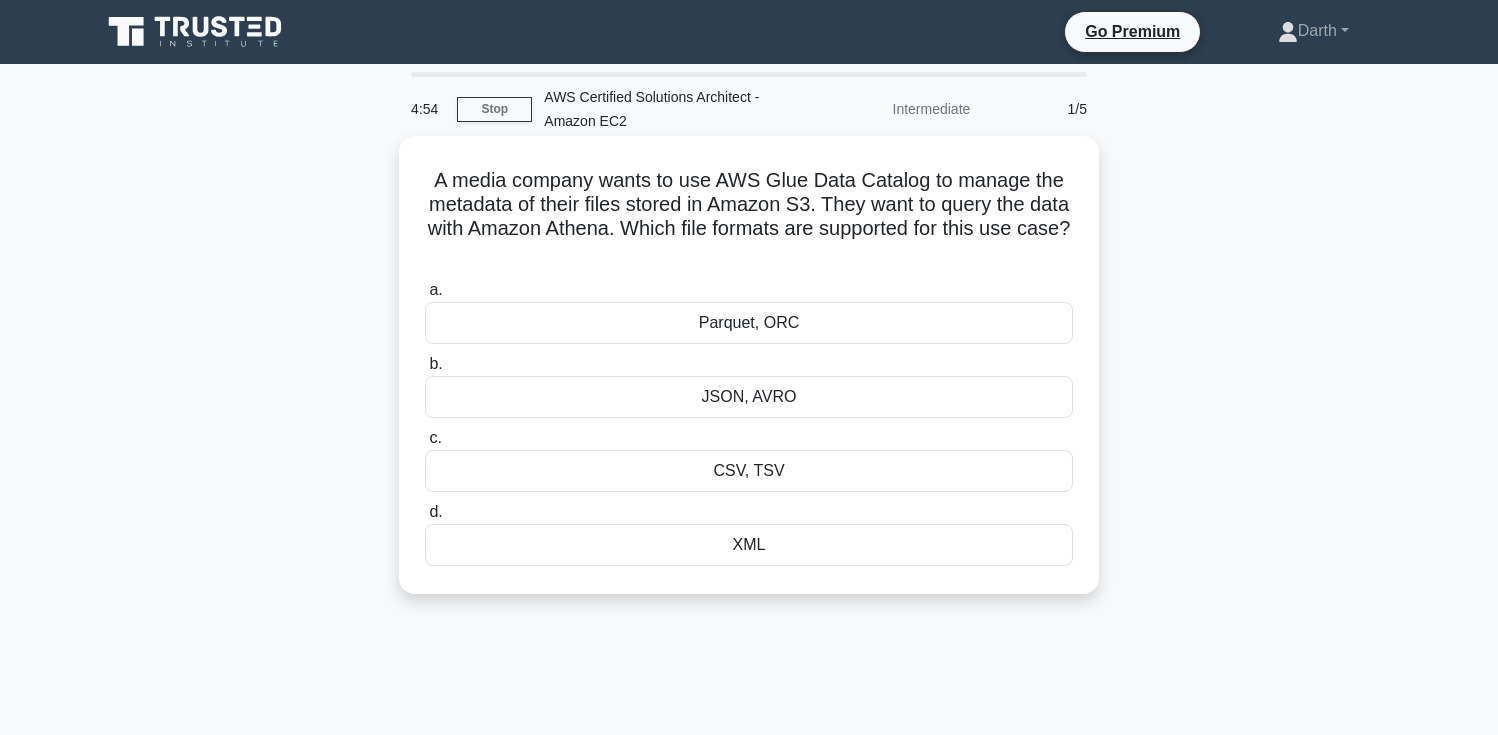 click on "A media company wants to use AWS Glue Data Catalog to manage the metadata of their files stored in Amazon S3. They want to query the data with Amazon Athena. Which file formats are supported for this use case?
.spinner_0XTQ{transform-origin:center;animation:spinner_y6GP .75s linear infinite}@keyframes spinner_y6GP{100%{transform:rotate(360deg)}}" at bounding box center [749, 217] 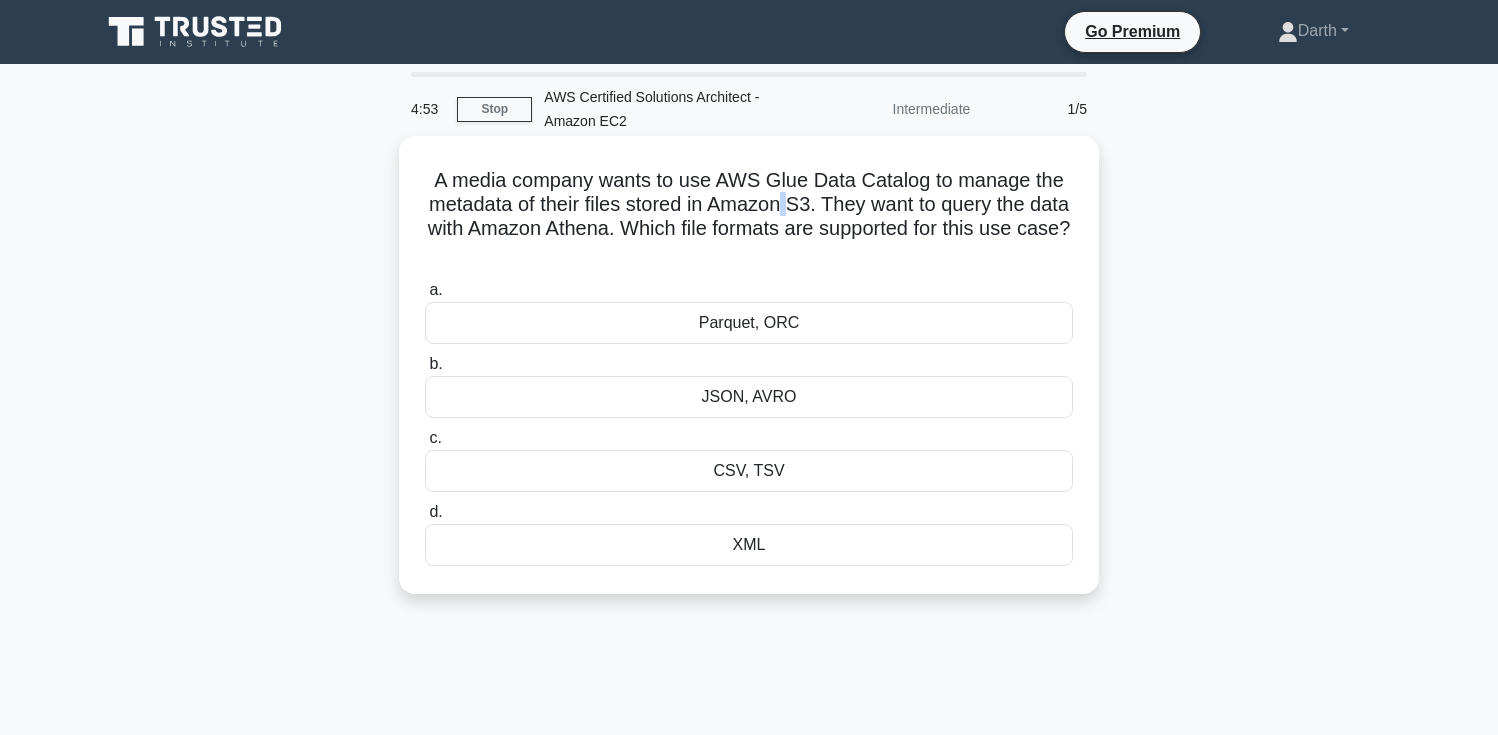 click on "A media company wants to use AWS Glue Data Catalog to manage the metadata of their files stored in Amazon S3. They want to query the data with Amazon Athena. Which file formats are supported for this use case?
.spinner_0XTQ{transform-origin:center;animation:spinner_y6GP .75s linear infinite}@keyframes spinner_y6GP{100%{transform:rotate(360deg)}}" at bounding box center [749, 217] 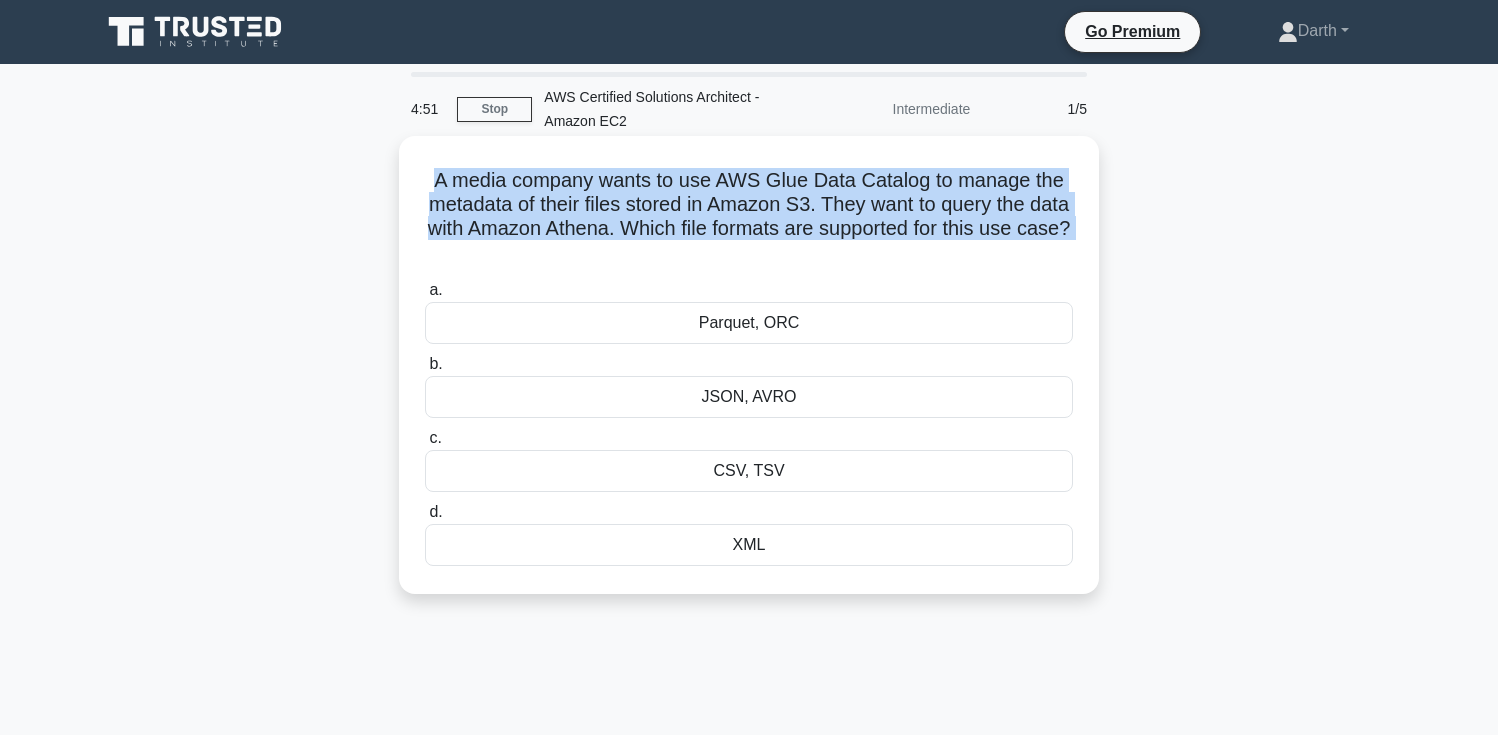 click on "A media company wants to use AWS Glue Data Catalog to manage the metadata of their files stored in Amazon S3. They want to query the data with Amazon Athena. Which file formats are supported for this use case?
.spinner_0XTQ{transform-origin:center;animation:spinner_y6GP .75s linear infinite}@keyframes spinner_y6GP{100%{transform:rotate(360deg)}}" at bounding box center [749, 217] 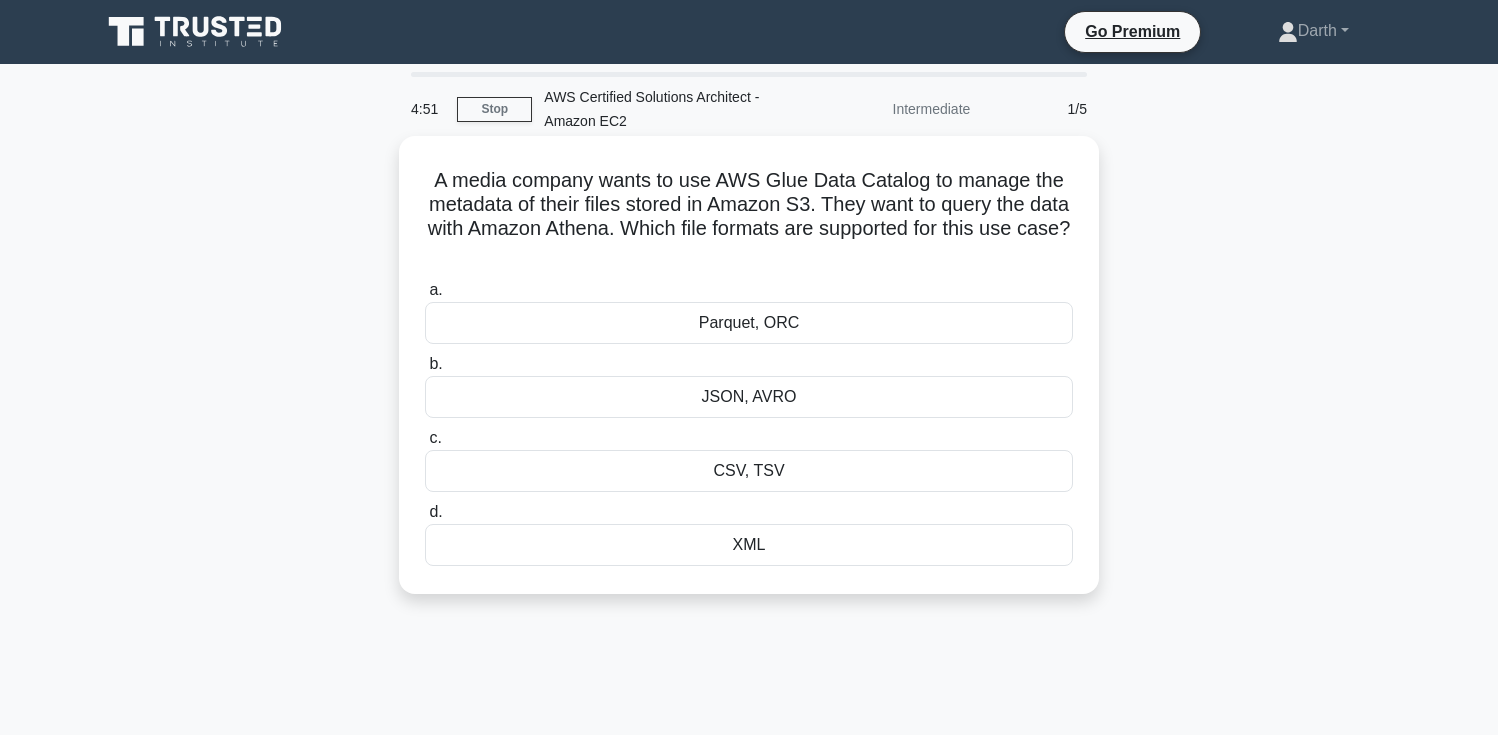click on "A media company wants to use AWS Glue Data Catalog to manage the metadata of their files stored in Amazon S3. They want to query the data with Amazon Athena. Which file formats are supported for this use case?
.spinner_0XTQ{transform-origin:center;animation:spinner_y6GP .75s linear infinite}@keyframes spinner_y6GP{100%{transform:rotate(360deg)}}" at bounding box center [749, 217] 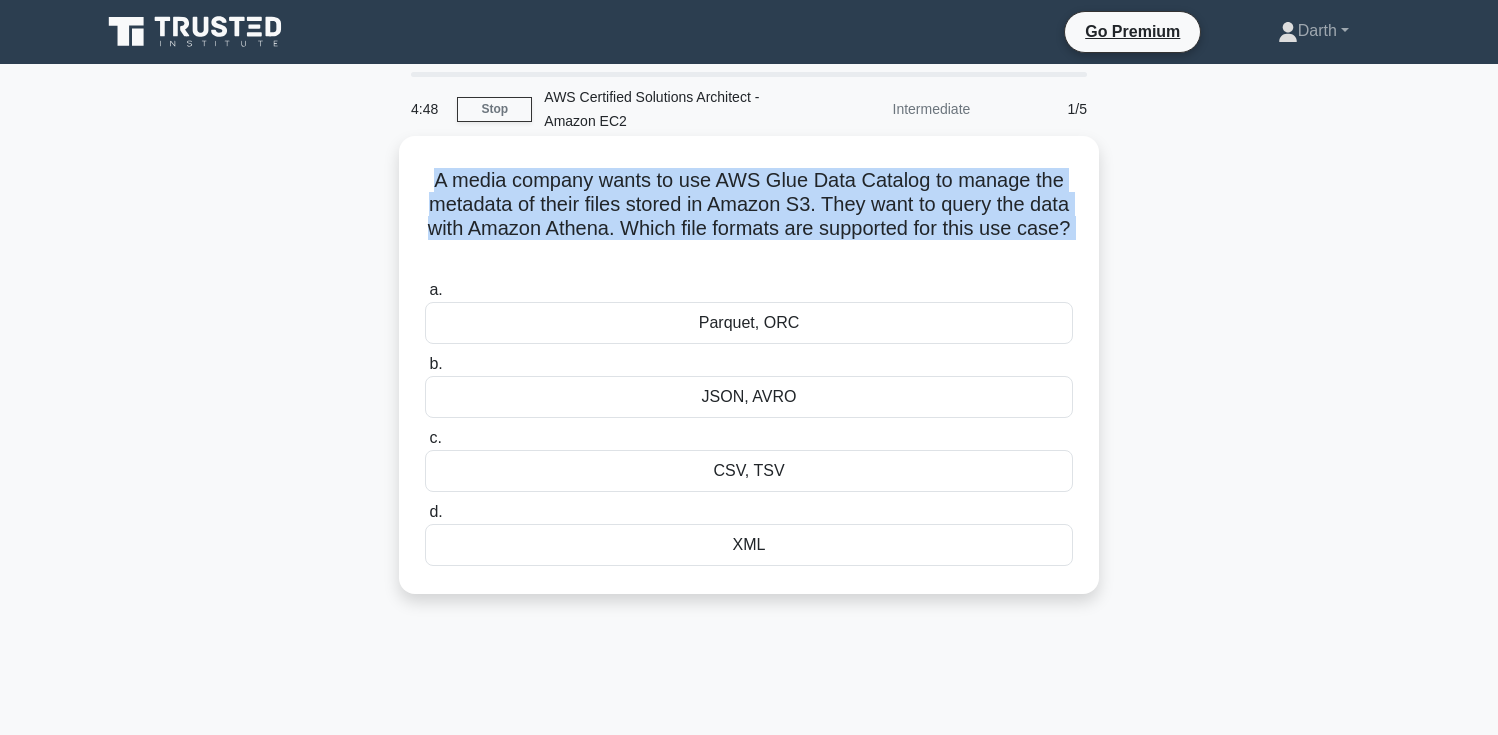 click on "Parquet, ORC" at bounding box center (749, 323) 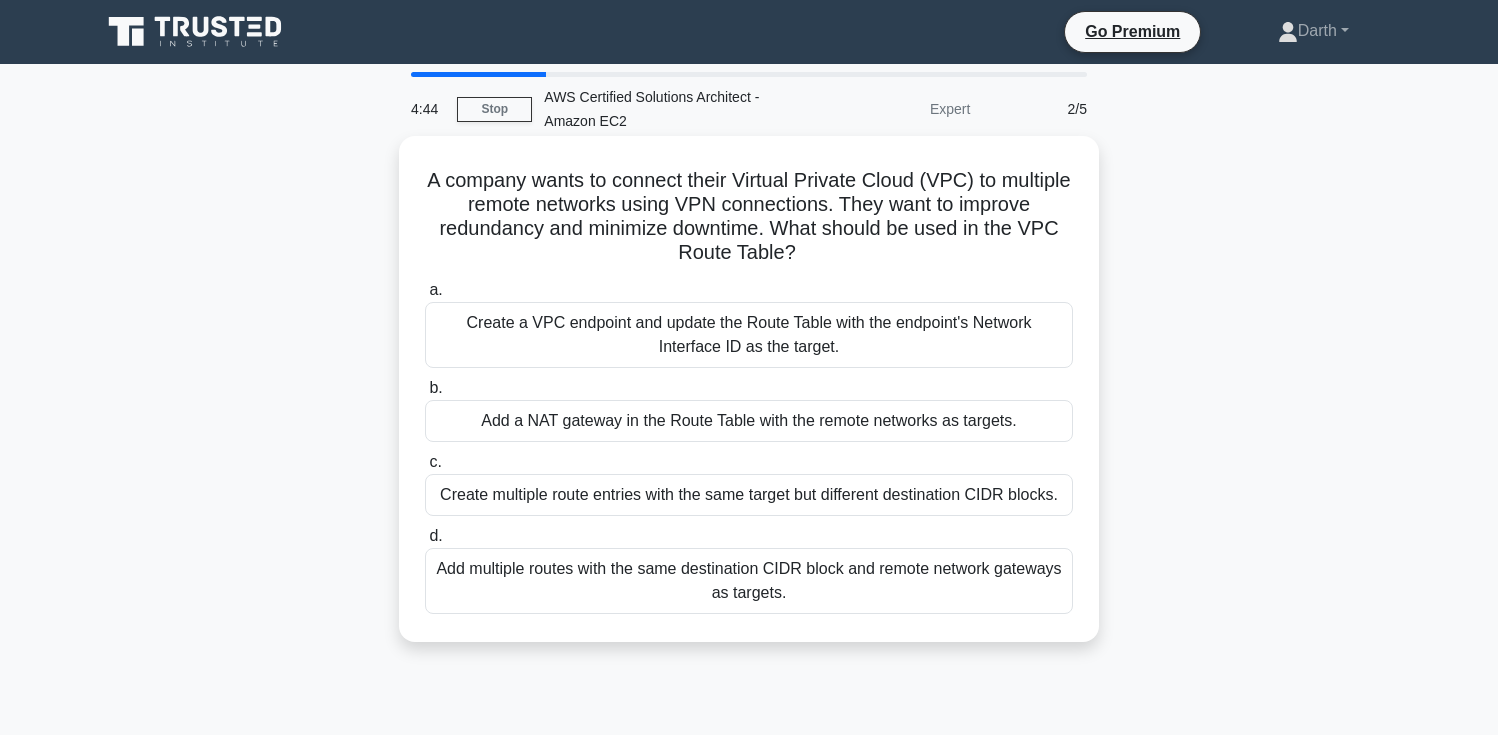 drag, startPoint x: 433, startPoint y: 184, endPoint x: 613, endPoint y: 162, distance: 181.33946 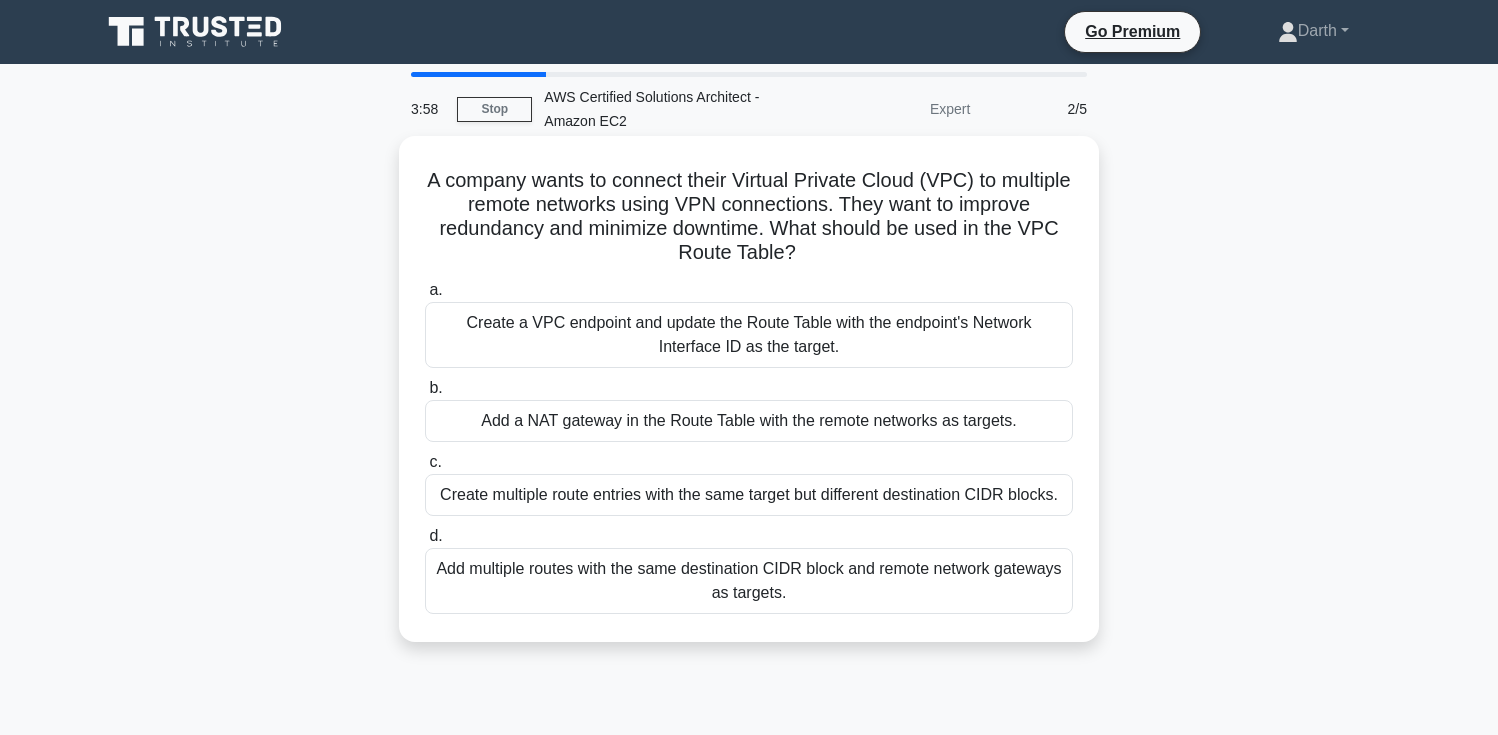 click on "Create a VPC endpoint and update the Route Table with the endpoint's Network Interface ID as the target." at bounding box center [749, 335] 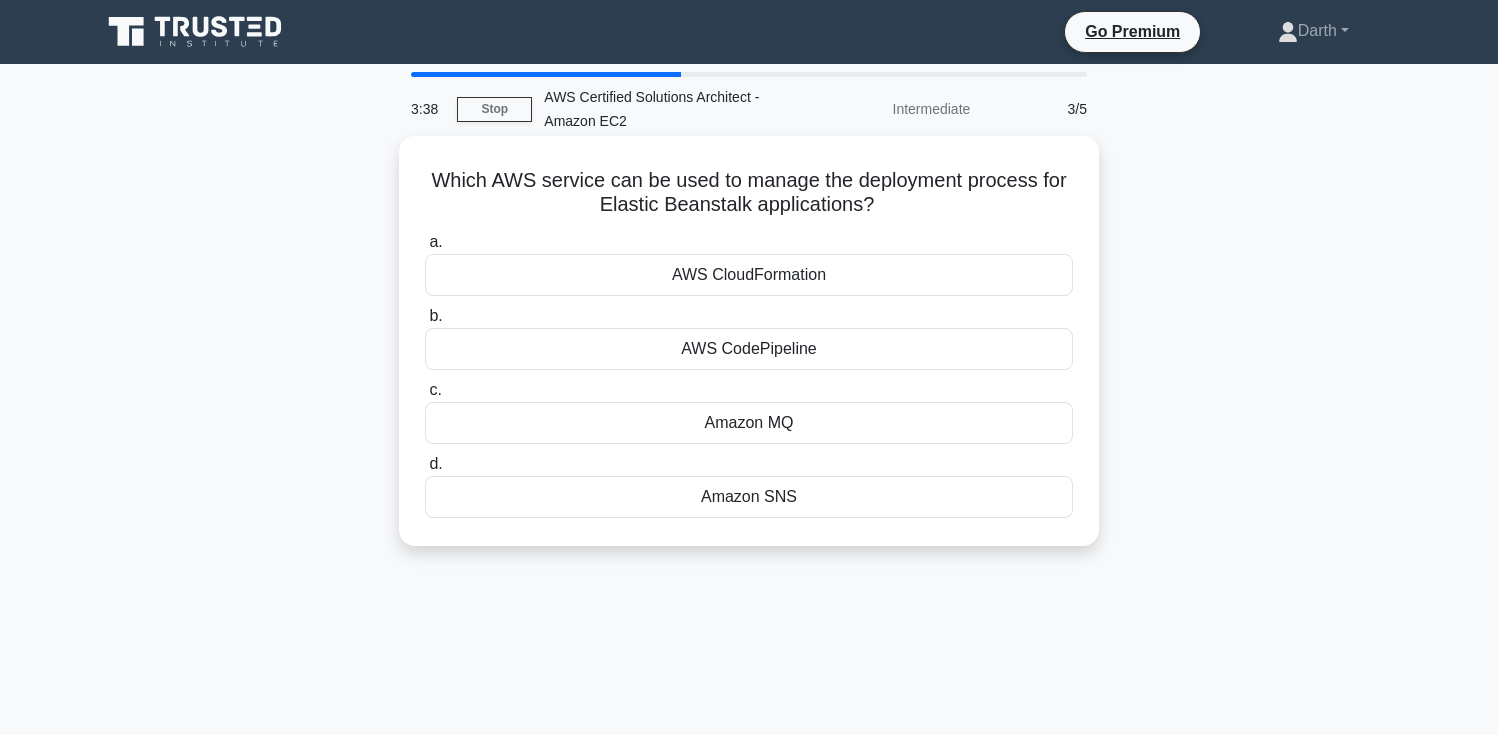 click on "AWS CloudFormation" at bounding box center [749, 275] 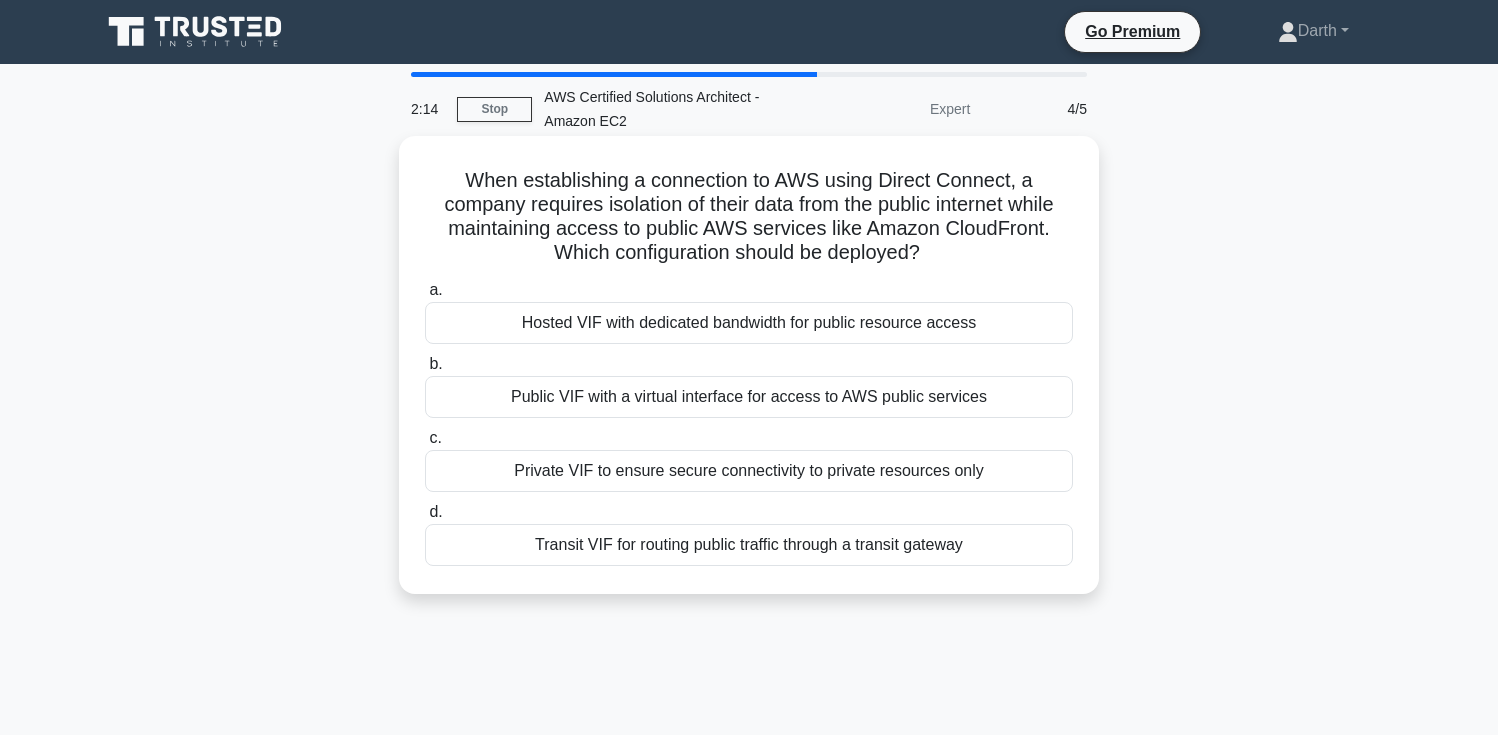 click on "Hosted VIF with dedicated bandwidth for public resource access" at bounding box center (749, 323) 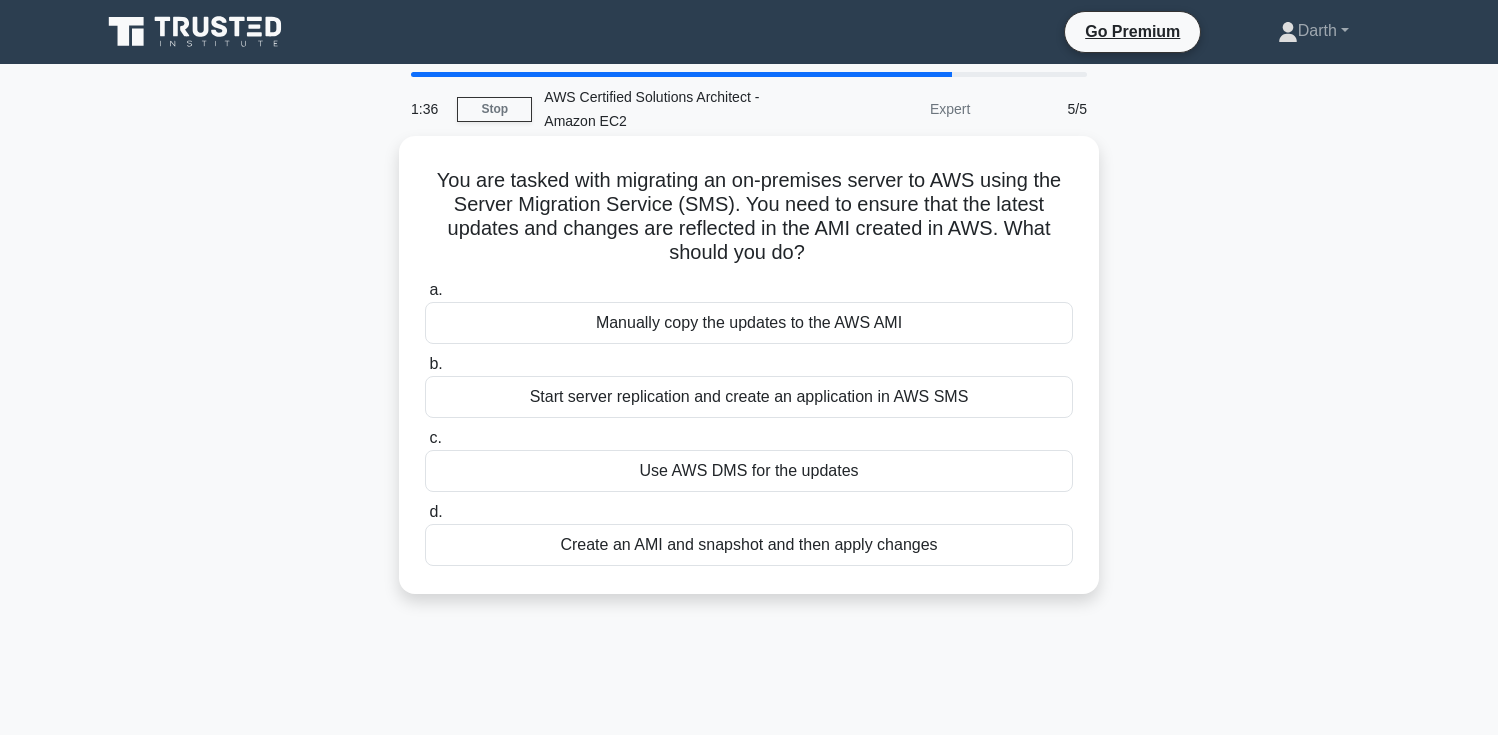 click on "Start server replication and create an application in AWS SMS" at bounding box center (749, 397) 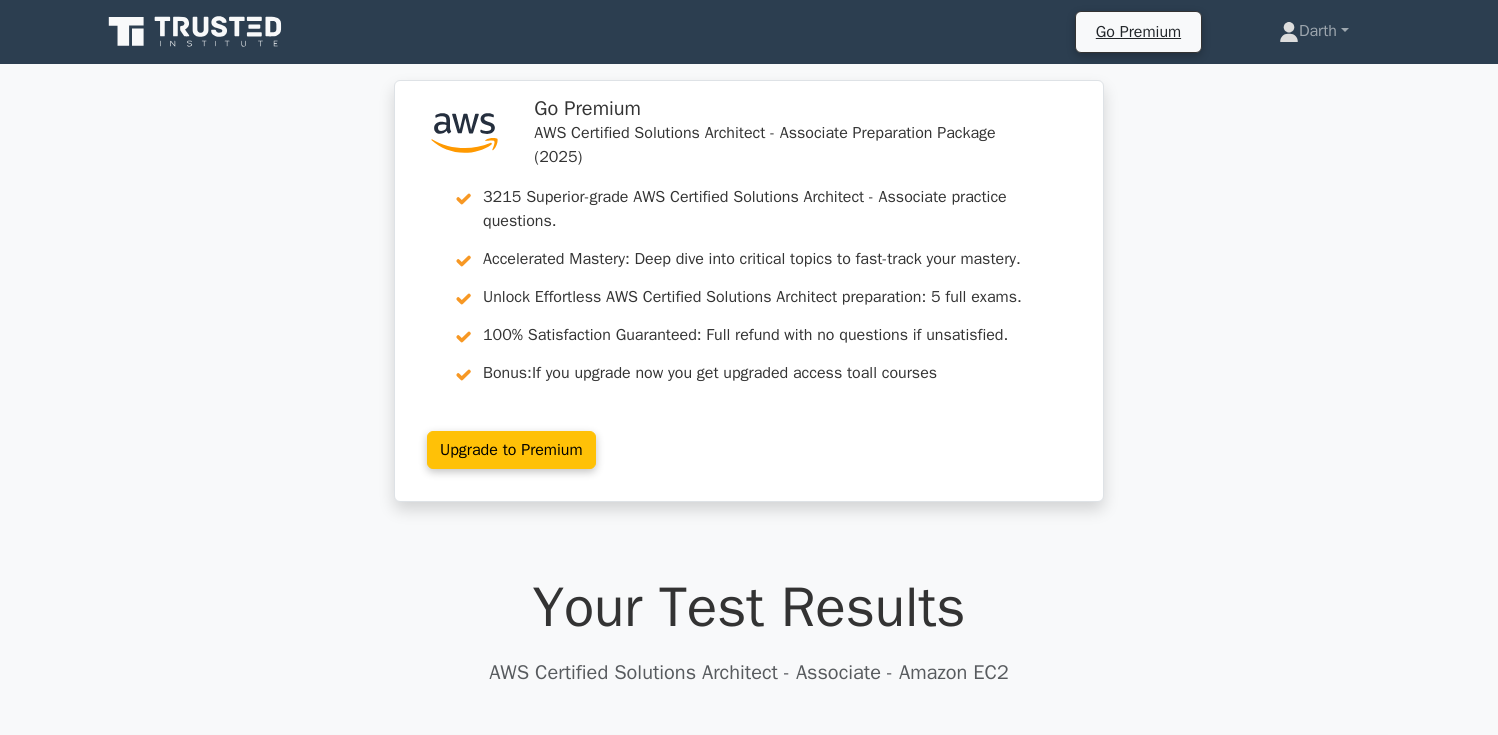 scroll, scrollTop: 327, scrollLeft: 0, axis: vertical 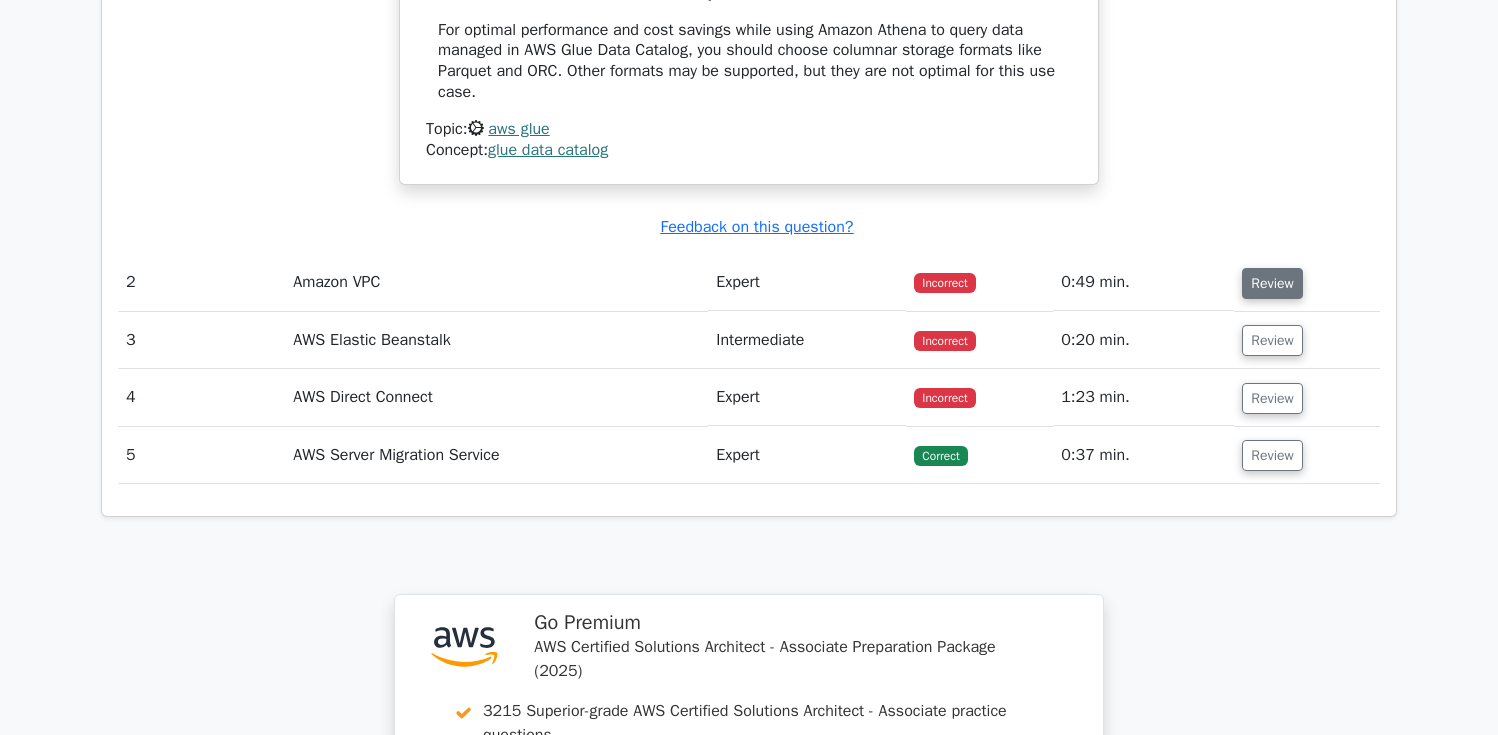 click on "Review" at bounding box center [1272, 283] 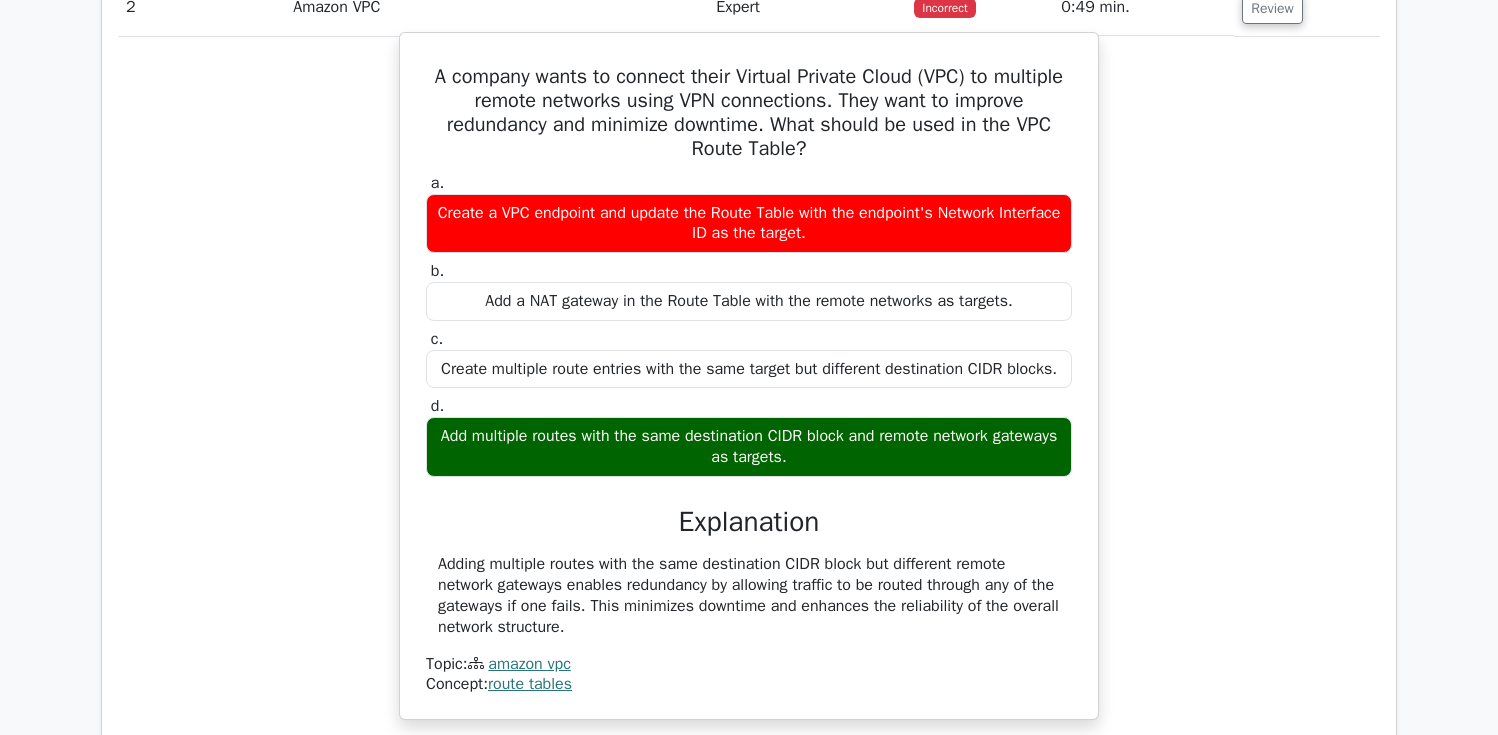 scroll, scrollTop: 2321, scrollLeft: 0, axis: vertical 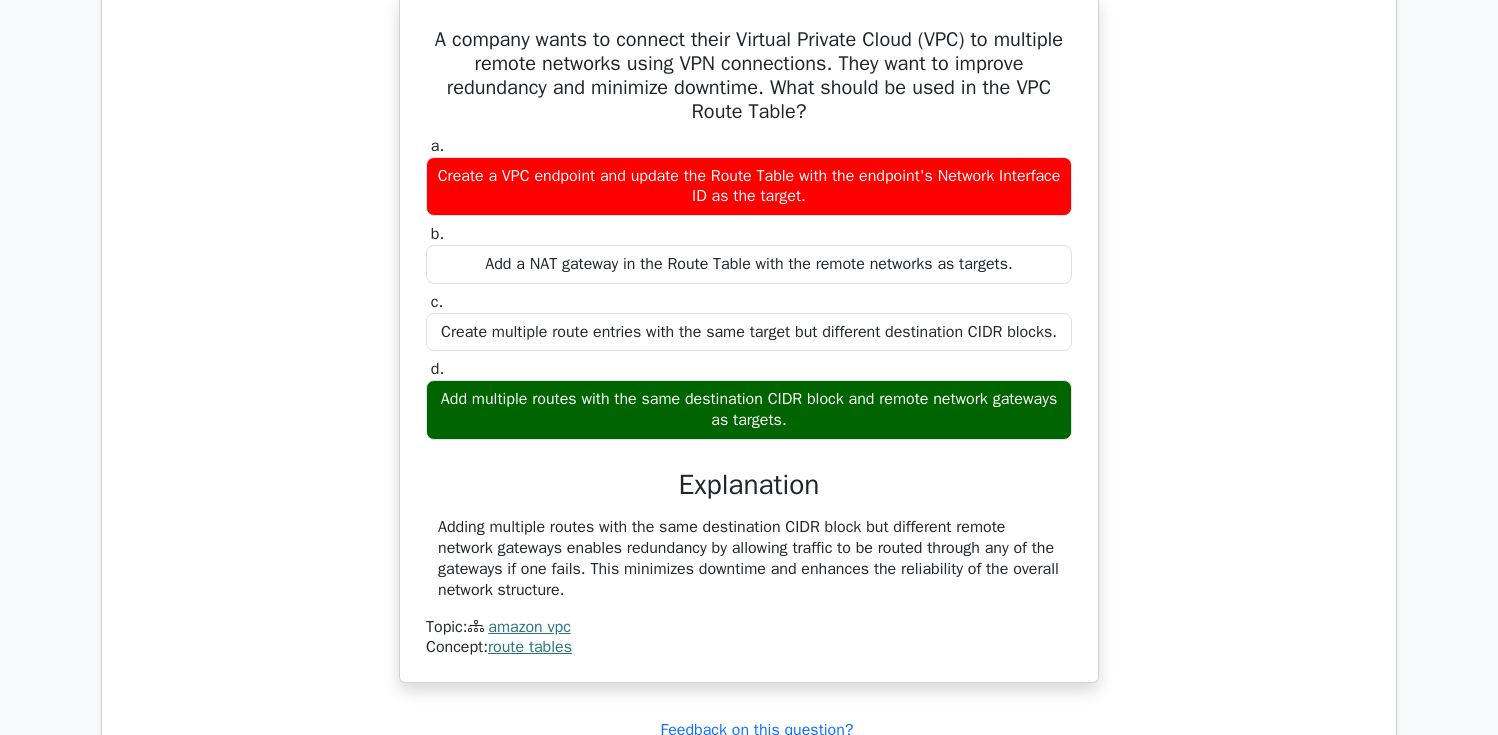 drag, startPoint x: 586, startPoint y: 424, endPoint x: 756, endPoint y: 424, distance: 170 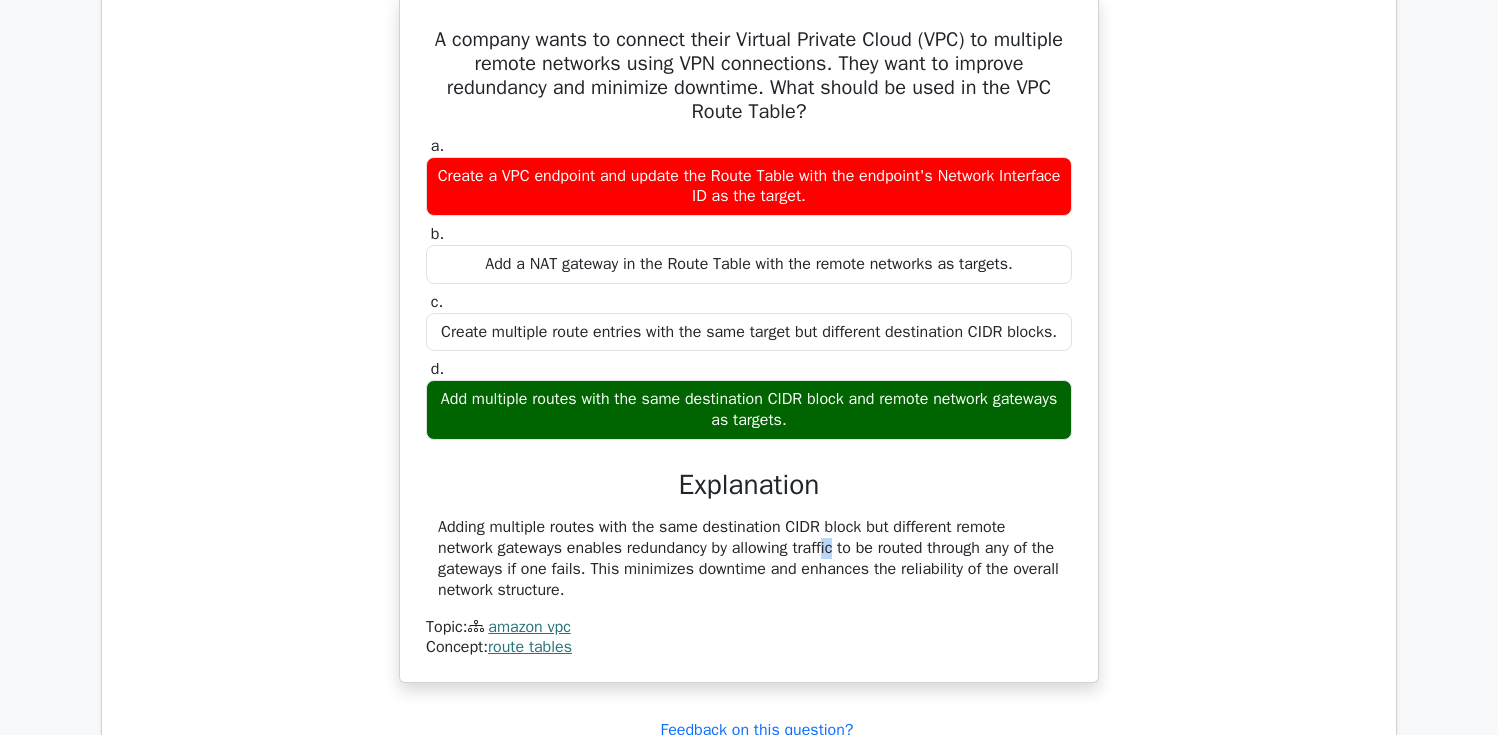 click on "Adding multiple routes with the same destination CIDR block but different remote network gateways enables redundancy by allowing traffic to be routed through any of the gateways if one fails. This minimizes downtime and enhances the reliability of the overall network structure." at bounding box center [749, 558] 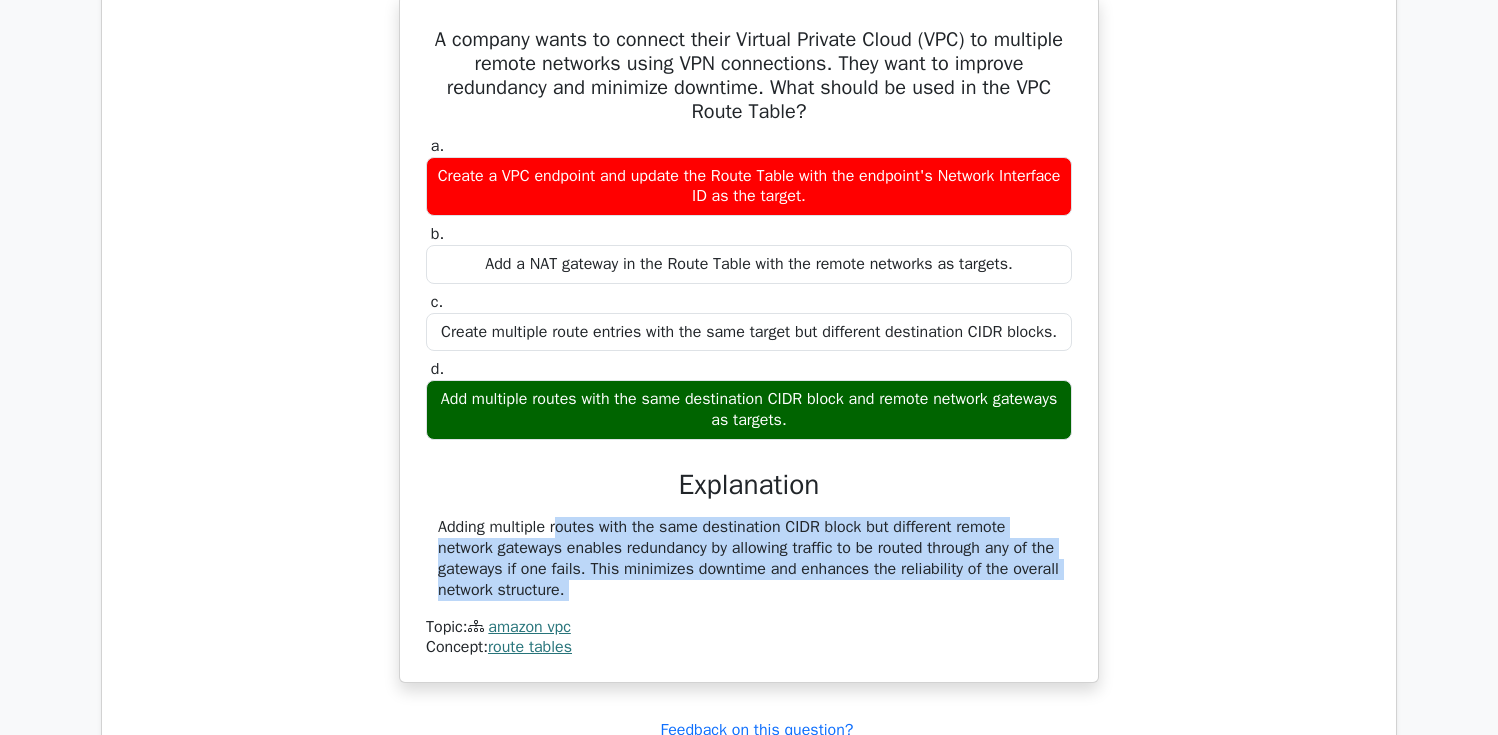 click on "Adding multiple routes with the same destination CIDR block but different remote network gateways enables redundancy by allowing traffic to be routed through any of the gateways if one fails. This minimizes downtime and enhances the reliability of the overall network structure." at bounding box center [749, 558] 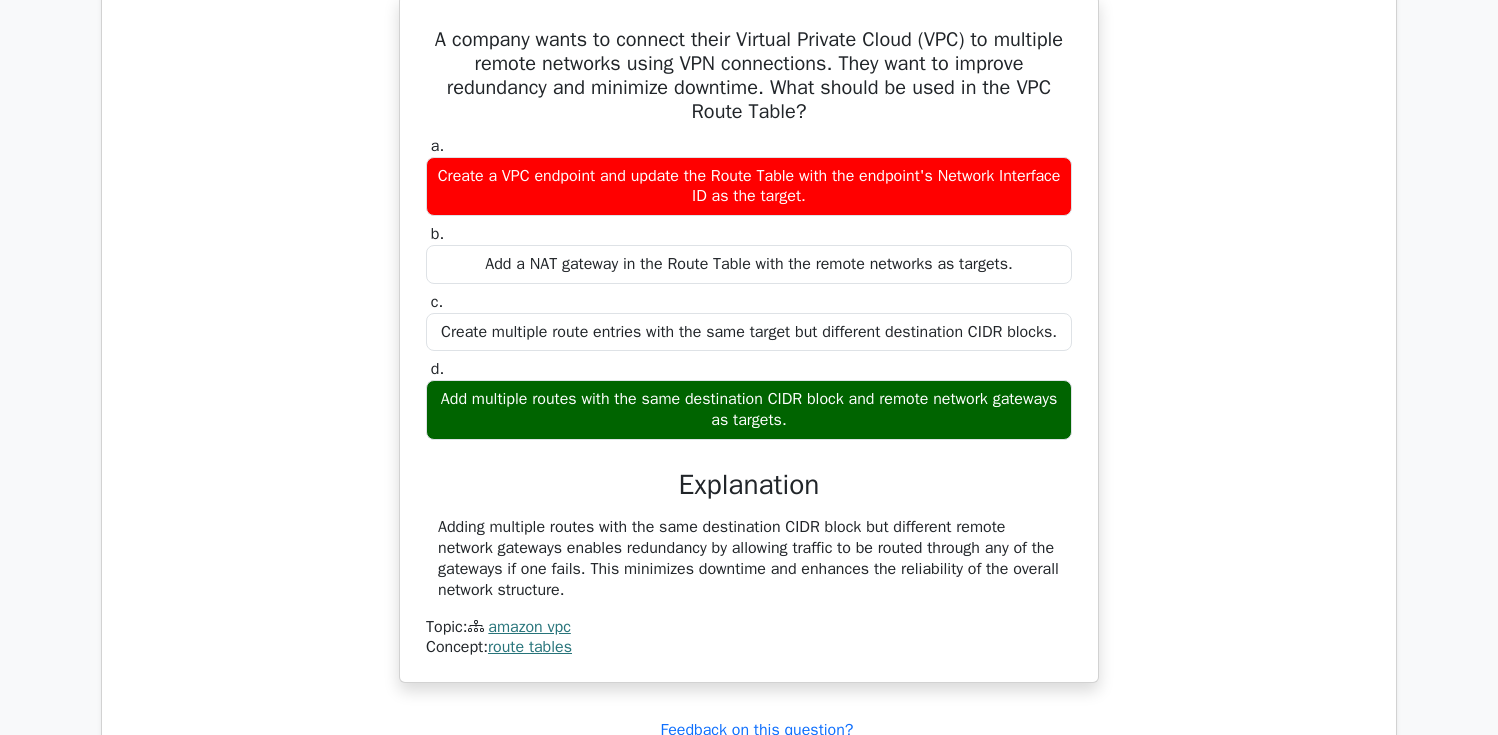 click on "Adding multiple routes with the same destination CIDR block but different remote network gateways enables redundancy by allowing traffic to be routed through any of the gateways if one fails. This minimizes downtime and enhances the reliability of the overall network structure." at bounding box center [749, 558] 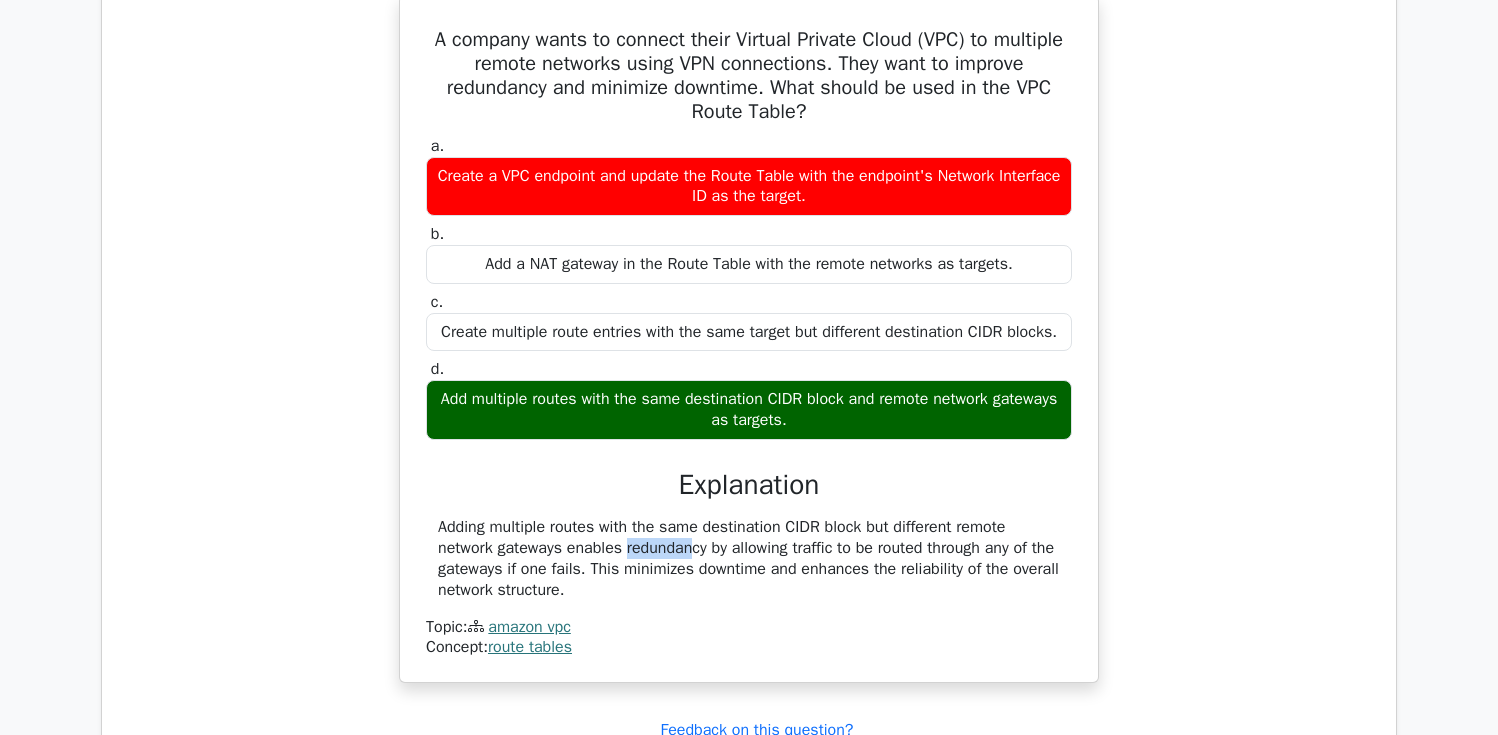 click on "Adding multiple routes with the same destination CIDR block but different remote network gateways enables redundancy by allowing traffic to be routed through any of the gateways if one fails. This minimizes downtime and enhances the reliability of the overall network structure." at bounding box center [749, 558] 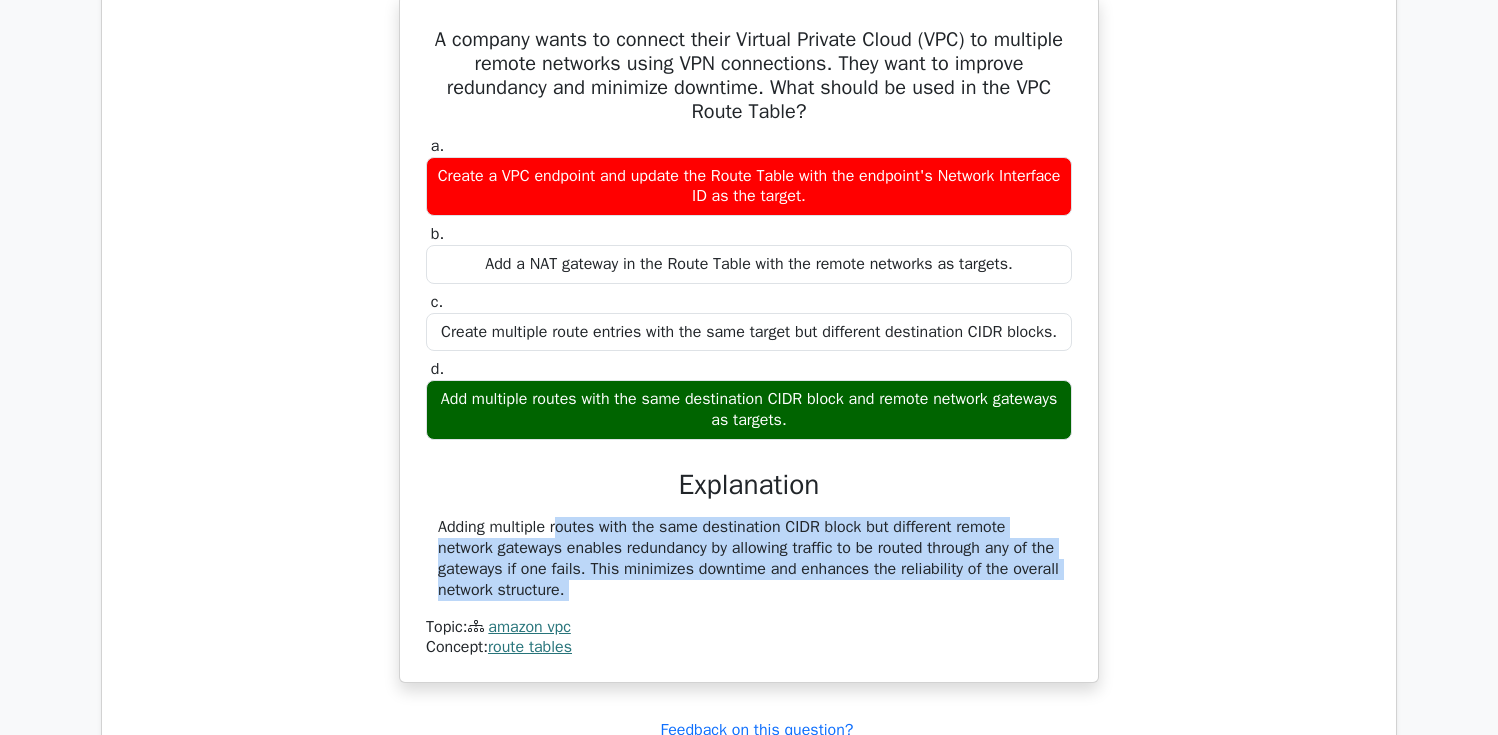 click on "Adding multiple routes with the same destination CIDR block but different remote network gateways enables redundancy by allowing traffic to be routed through any of the gateways if one fails. This minimizes downtime and enhances the reliability of the overall network structure." at bounding box center (749, 558) 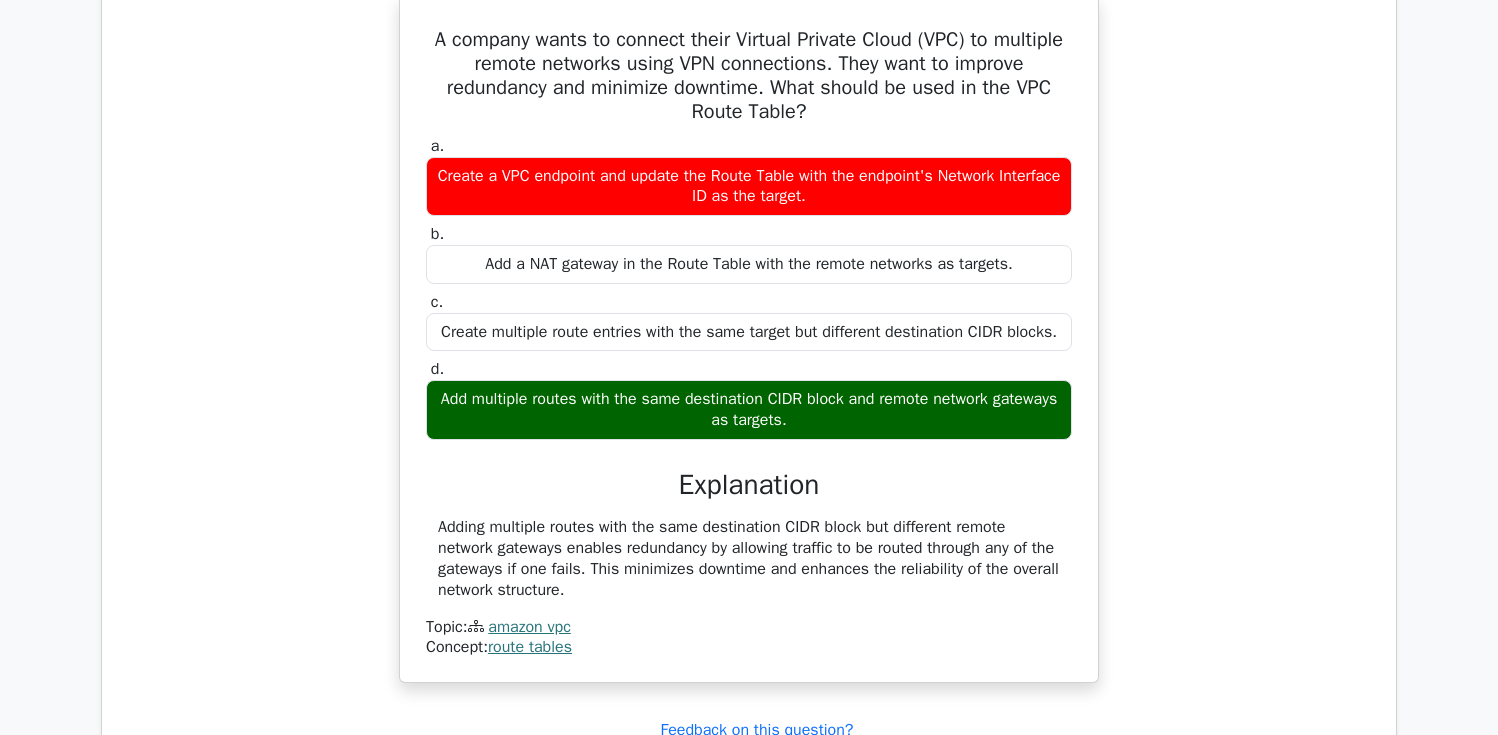 click on "Adding multiple routes with the same destination CIDR block but different remote network gateways enables redundancy by allowing traffic to be routed through any of the gateways if one fails. This minimizes downtime and enhances the reliability of the overall network structure." at bounding box center (749, 558) 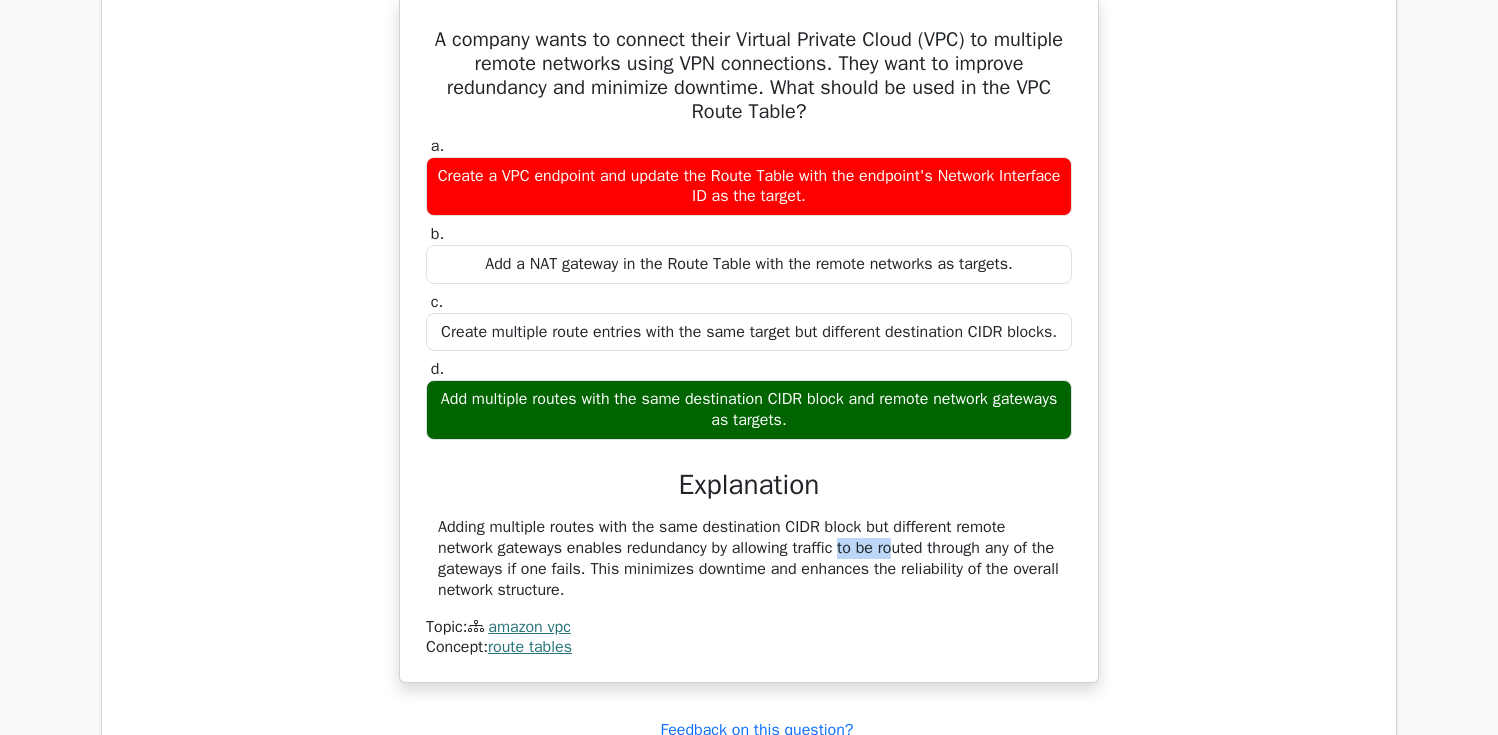 click on "Adding multiple routes with the same destination CIDR block but different remote network gateways enables redundancy by allowing traffic to be routed through any of the gateways if one fails. This minimizes downtime and enhances the reliability of the overall network structure." at bounding box center (749, 558) 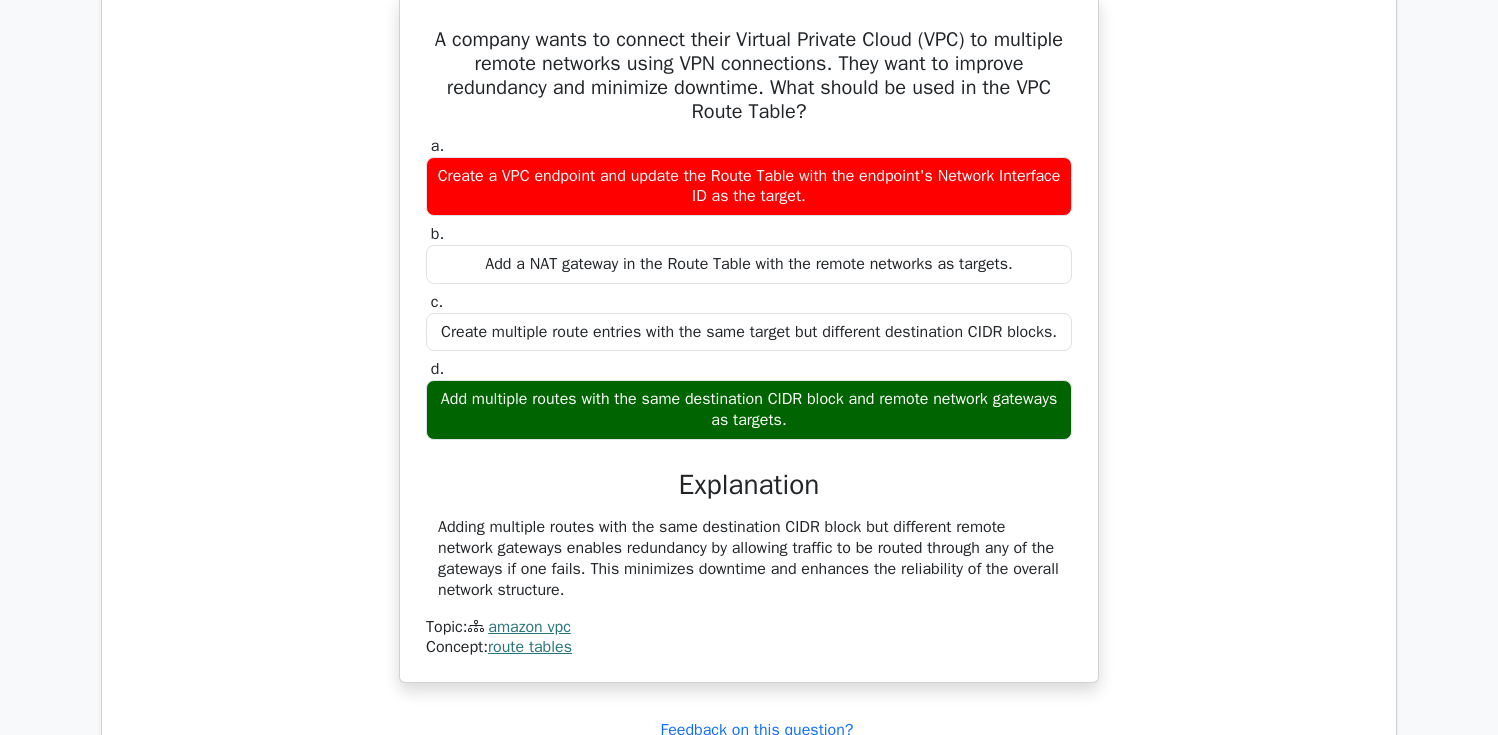 click on "Adding multiple routes with the same destination CIDR block but different remote network gateways enables redundancy by allowing traffic to be routed through any of the gateways if one fails. This minimizes downtime and enhances the reliability of the overall network structure." at bounding box center (749, 558) 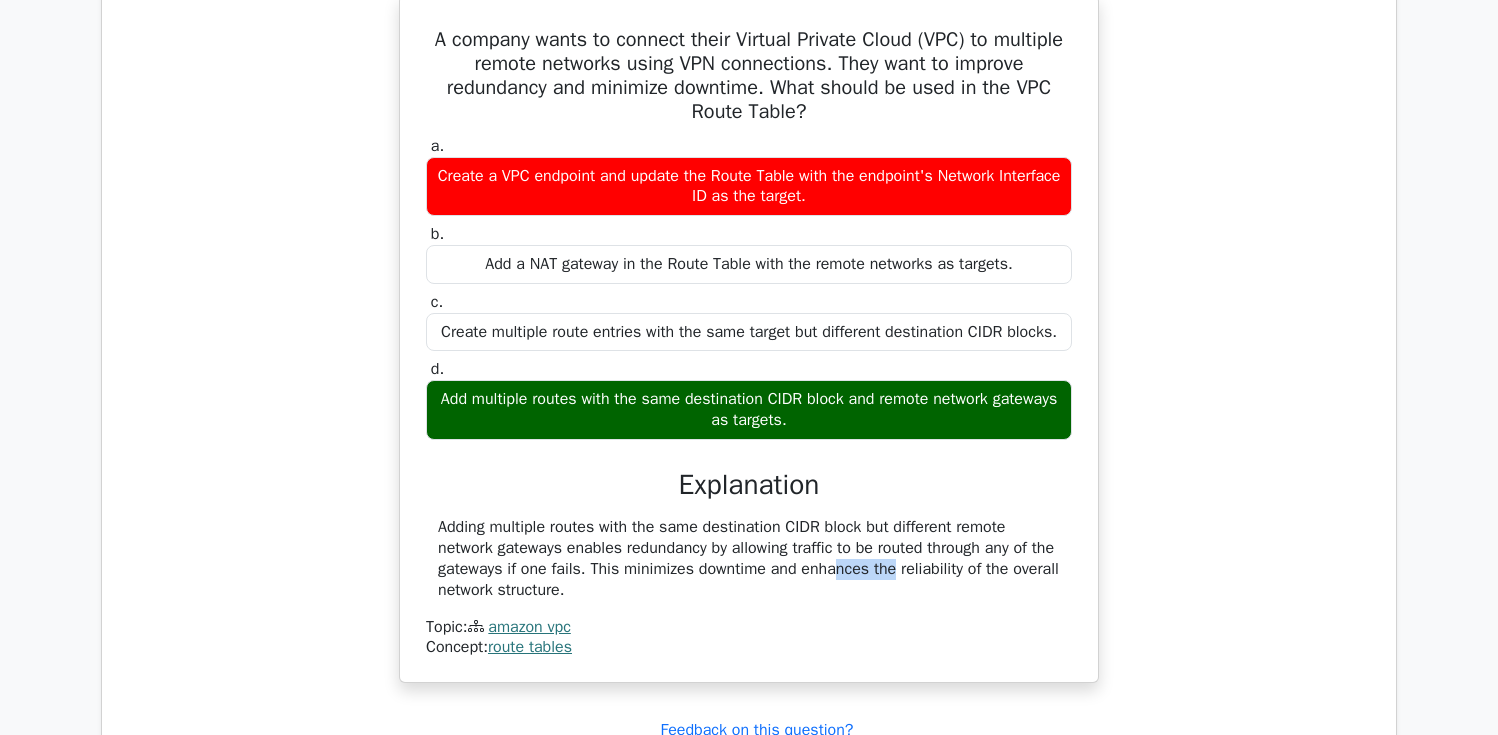 click on "Adding multiple routes with the same destination CIDR block but different remote network gateways enables redundancy by allowing traffic to be routed through any of the gateways if one fails. This minimizes downtime and enhances the reliability of the overall network structure." at bounding box center (749, 558) 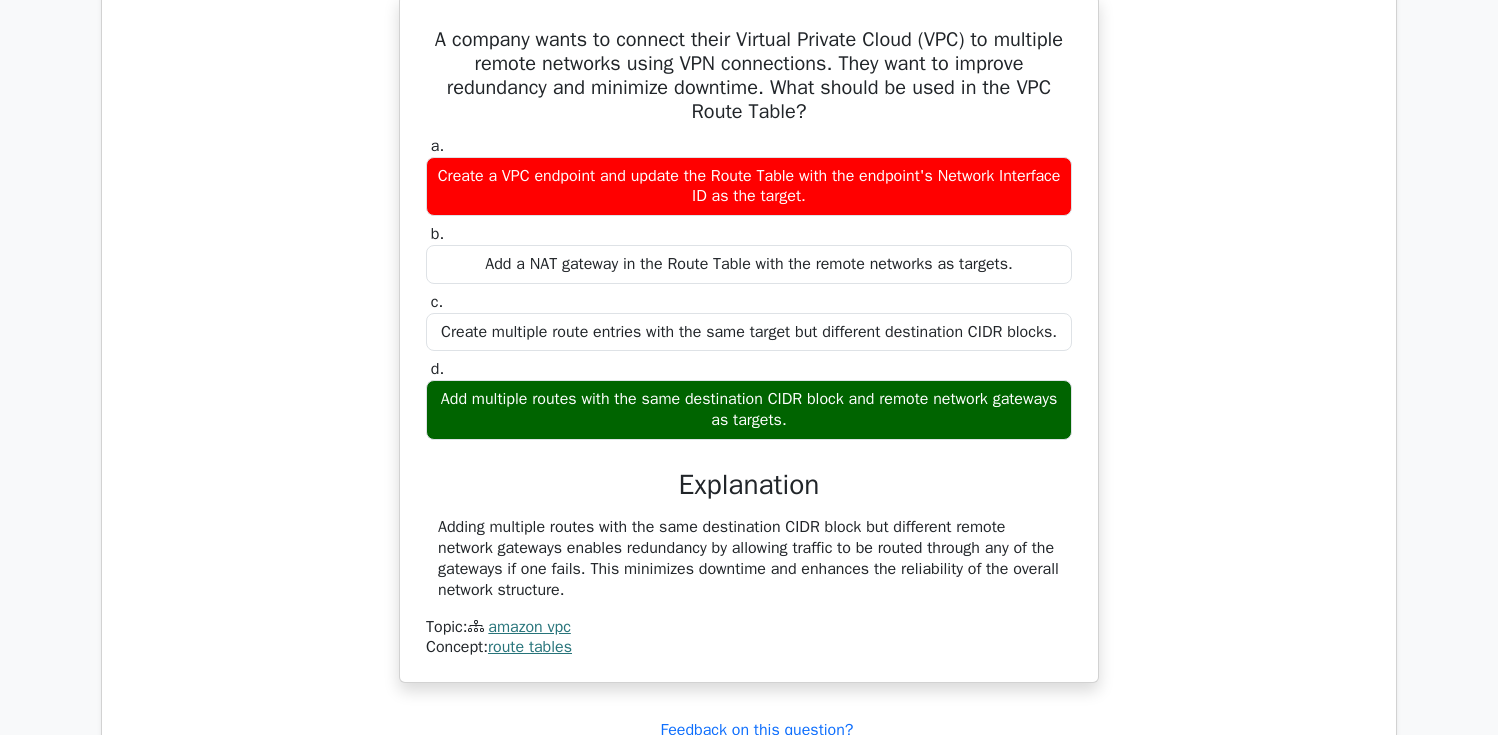 click on "Adding multiple routes with the same destination CIDR block but different remote network gateways enables redundancy by allowing traffic to be routed through any of the gateways if one fails. This minimizes downtime and enhances the reliability of the overall network structure." at bounding box center (749, 558) 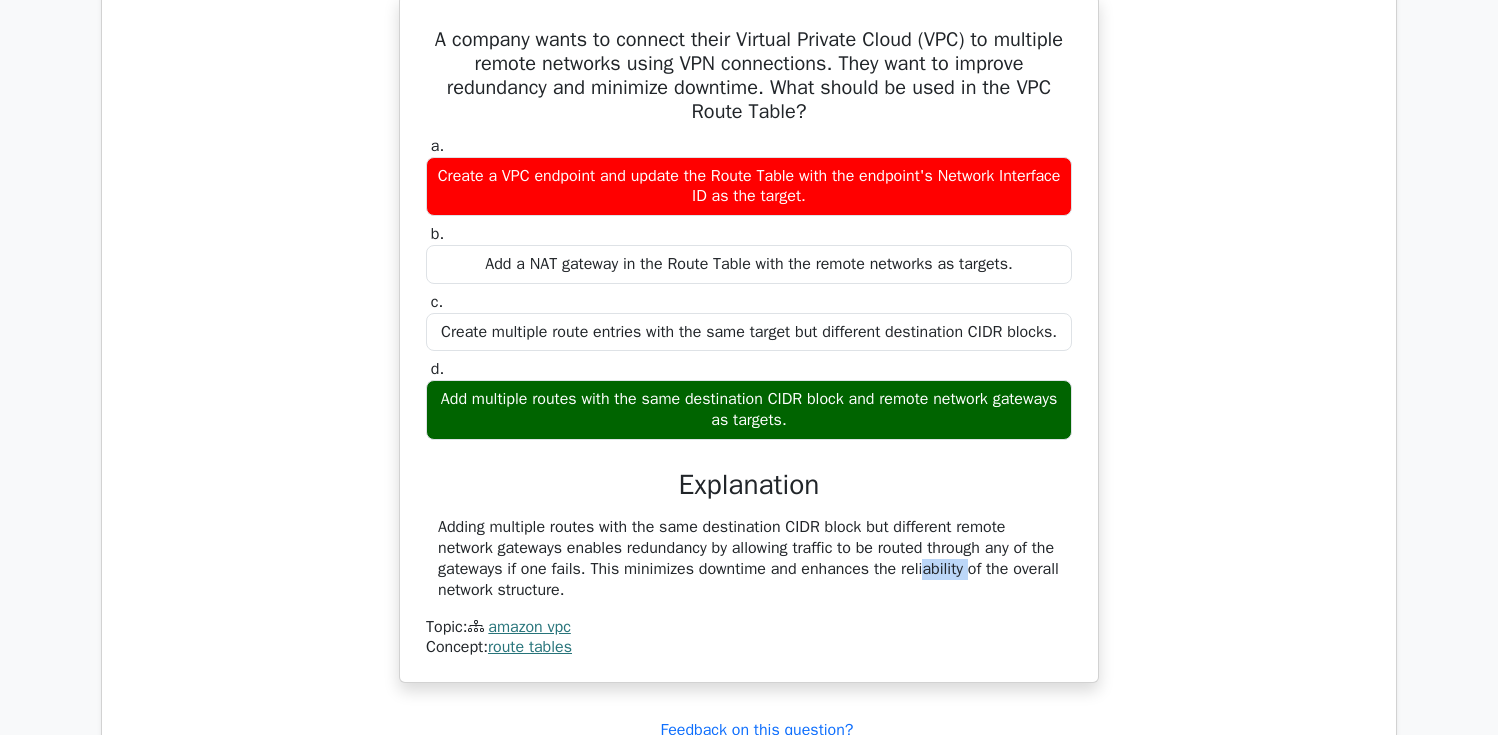 click on "Adding multiple routes with the same destination CIDR block but different remote network gateways enables redundancy by allowing traffic to be routed through any of the gateways if one fails. This minimizes downtime and enhances the reliability of the overall network structure." at bounding box center (749, 558) 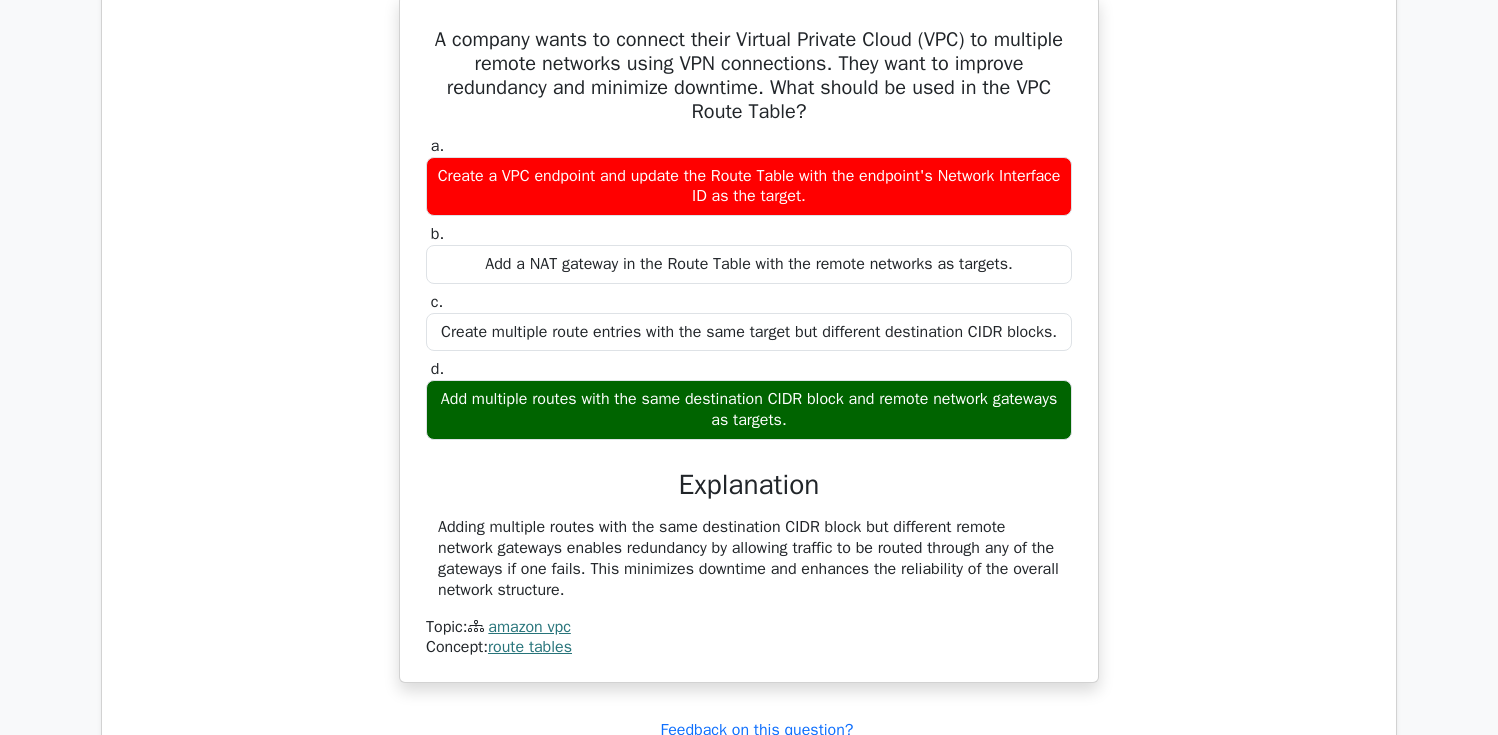 click on "Adding multiple routes with the same destination CIDR block but different remote network gateways enables redundancy by allowing traffic to be routed through any of the gateways if one fails. This minimizes downtime and enhances the reliability of the overall network structure." at bounding box center [749, 558] 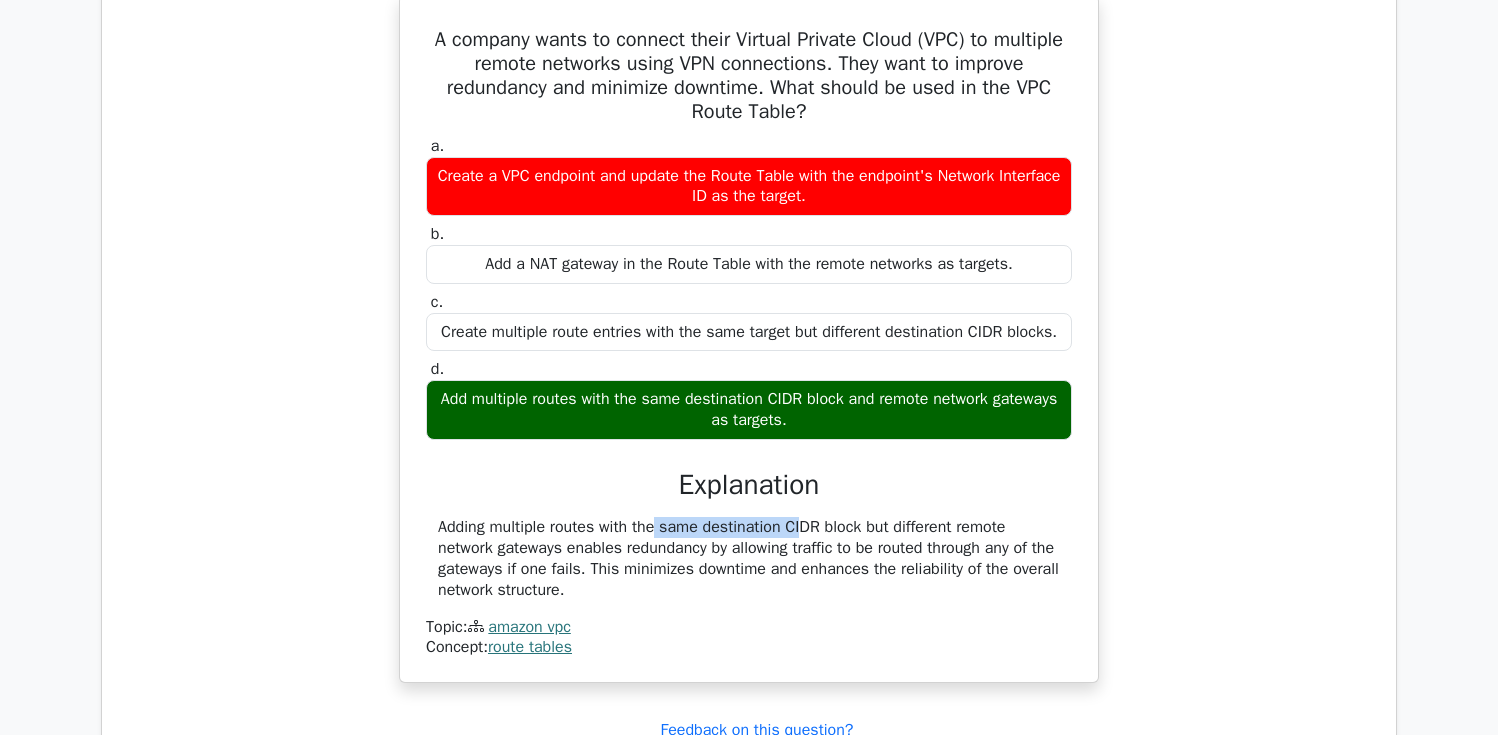 drag, startPoint x: 546, startPoint y: 553, endPoint x: 680, endPoint y: 552, distance: 134.00374 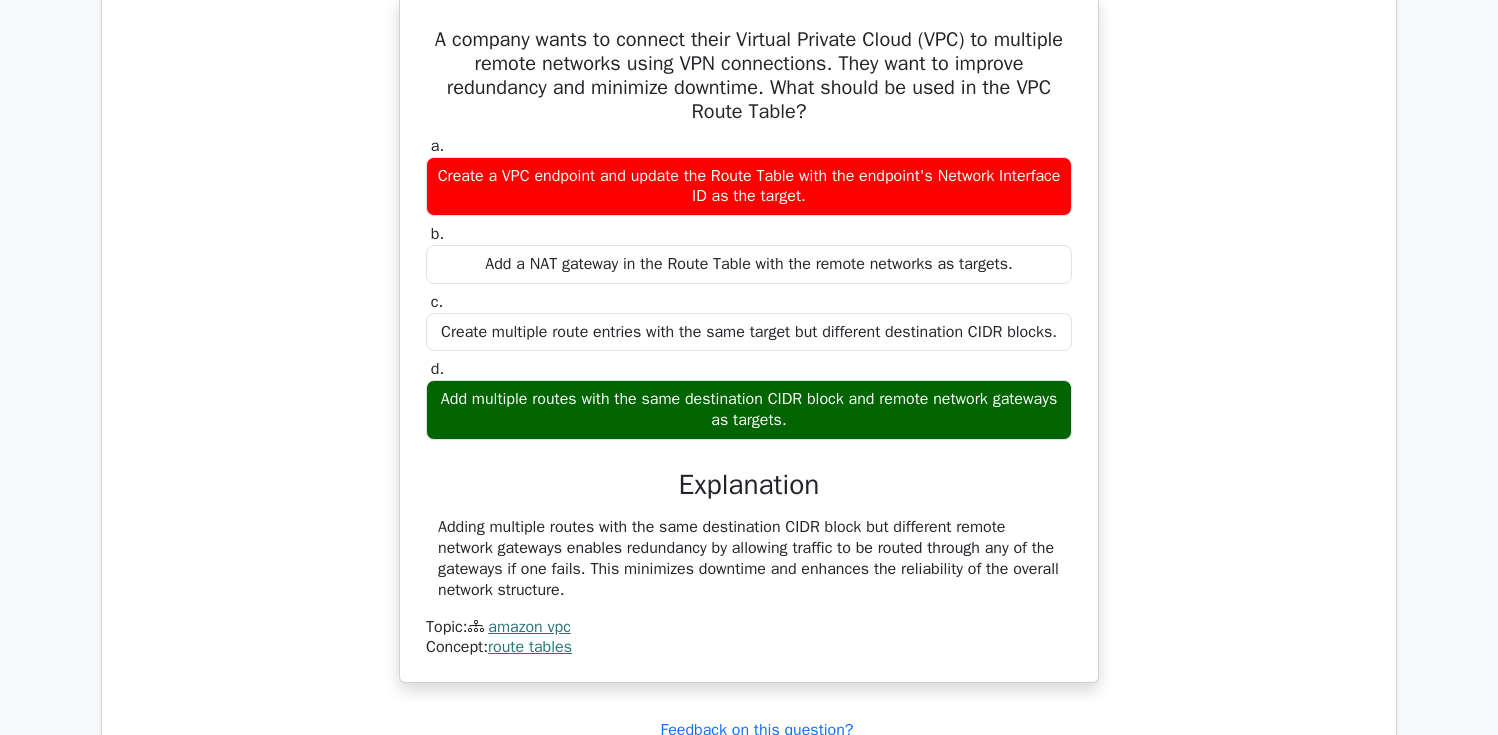 click on "Adding multiple routes with the same destination CIDR block but different remote network gateways enables redundancy by allowing traffic to be routed through any of the gateways if one fails. This minimizes downtime and enhances the reliability of the overall network structure." at bounding box center (749, 558) 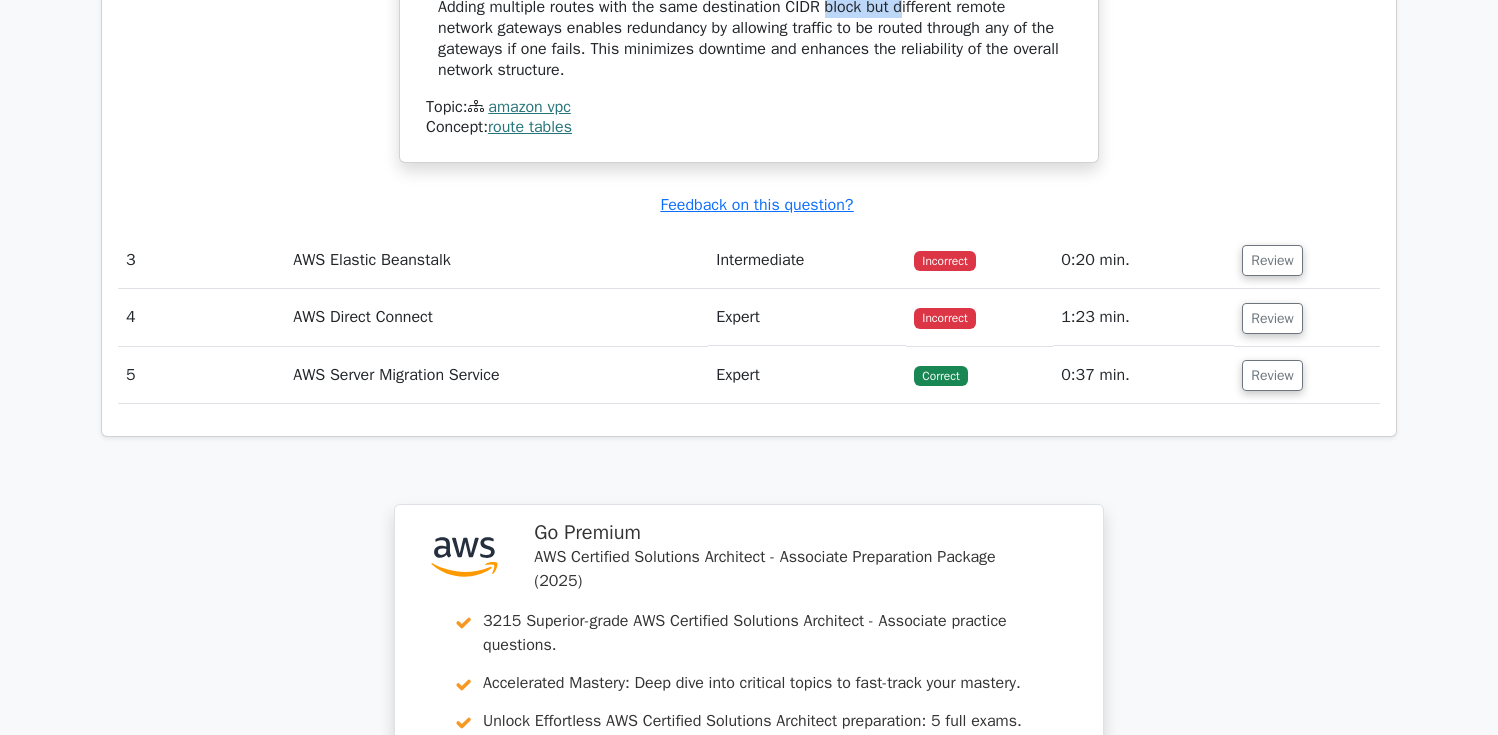 scroll, scrollTop: 2816, scrollLeft: 0, axis: vertical 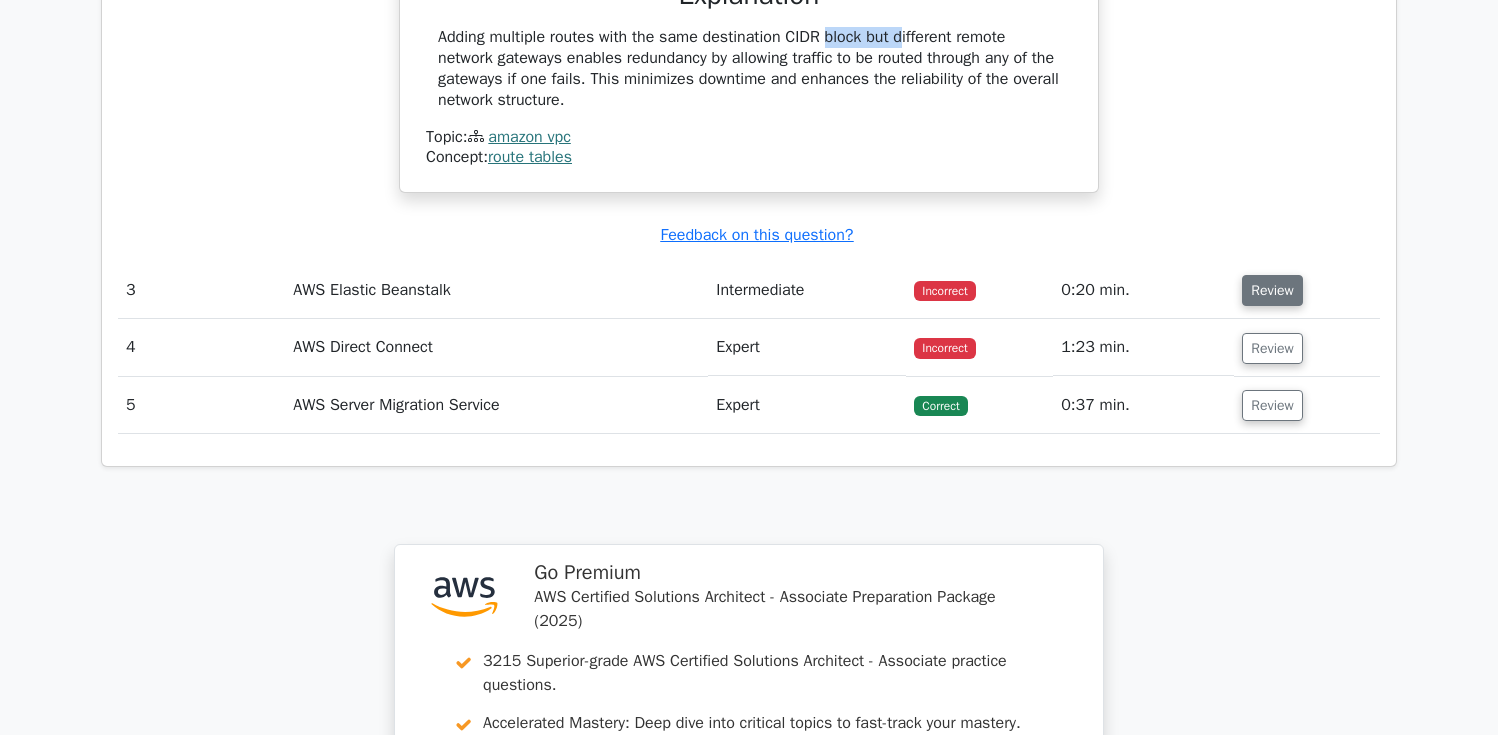 click on "Review" at bounding box center [1272, 290] 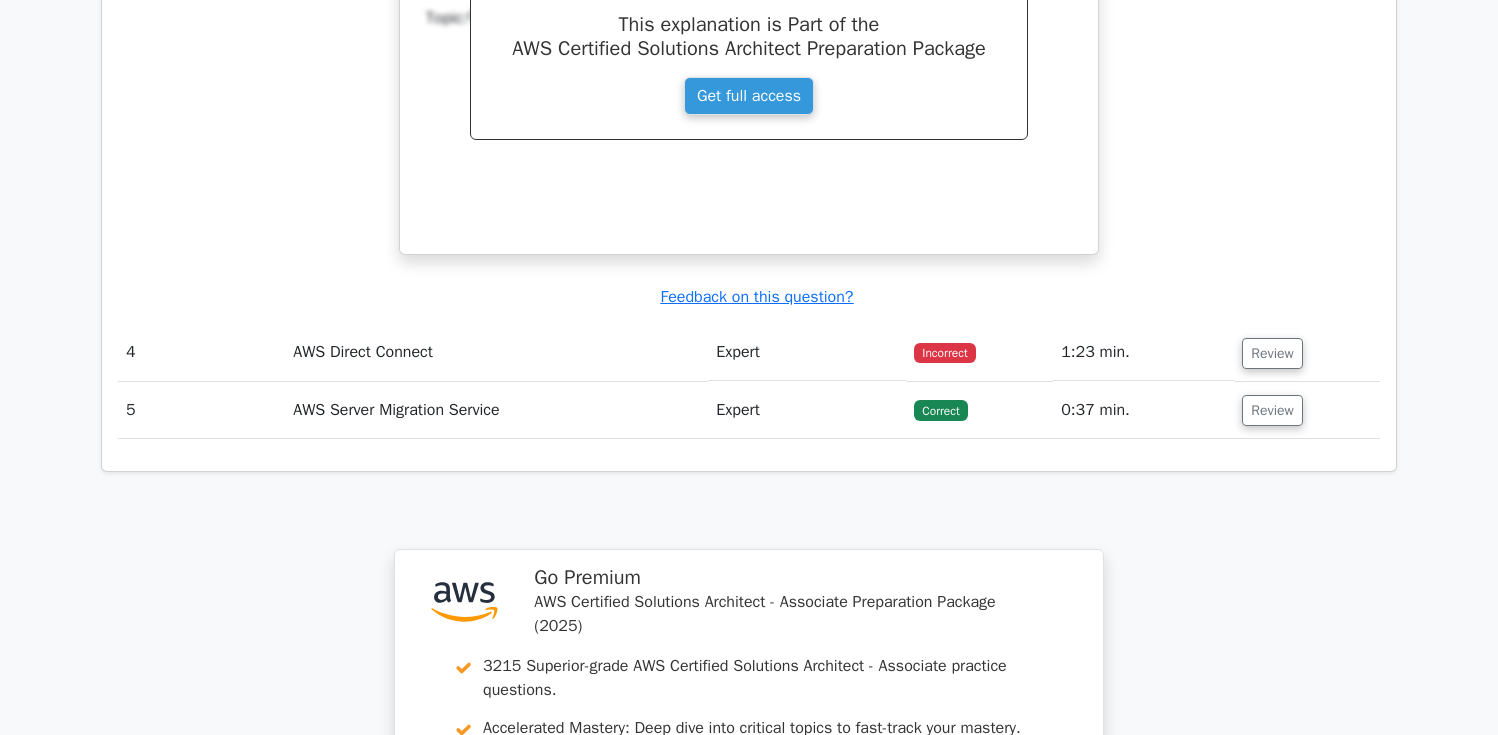scroll, scrollTop: 3689, scrollLeft: 0, axis: vertical 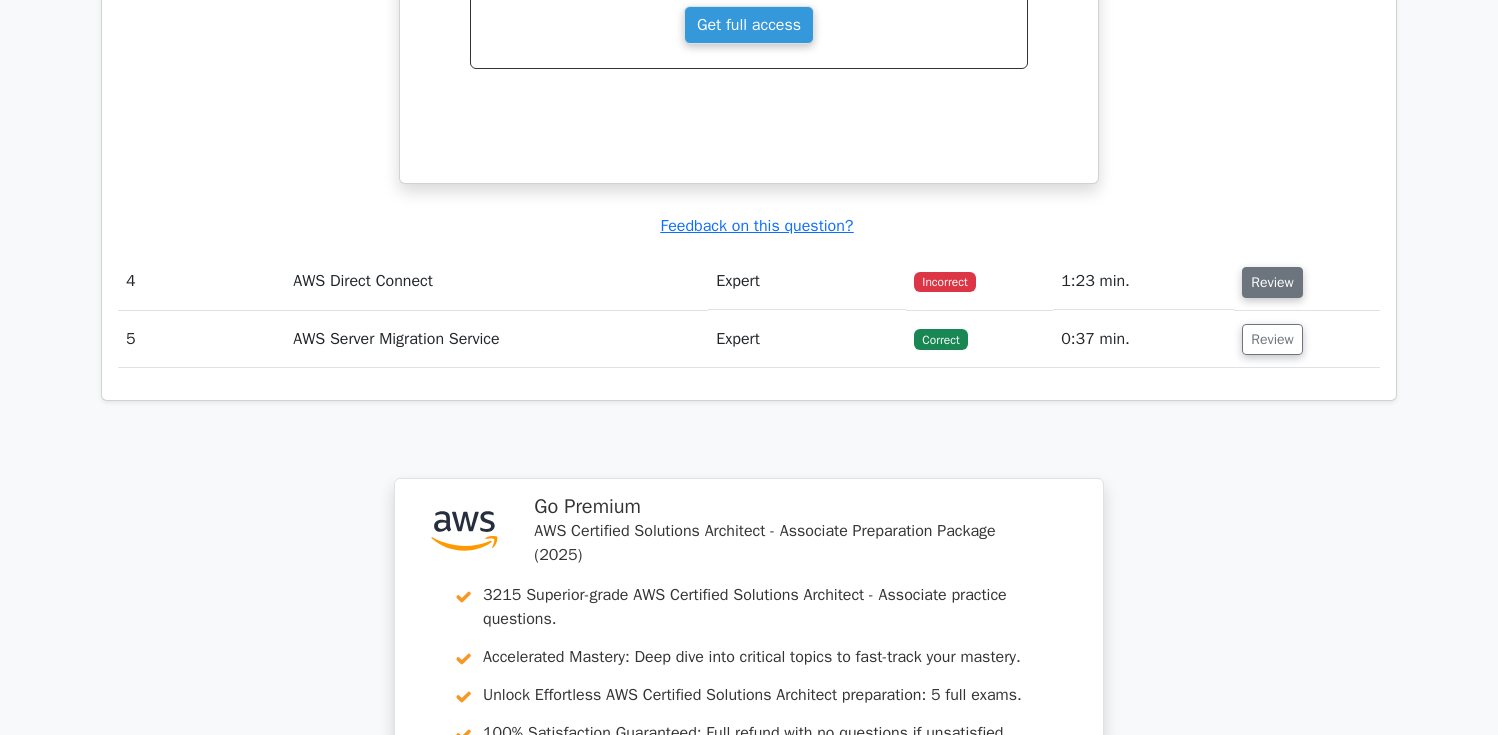 click on "Review" at bounding box center (1272, 282) 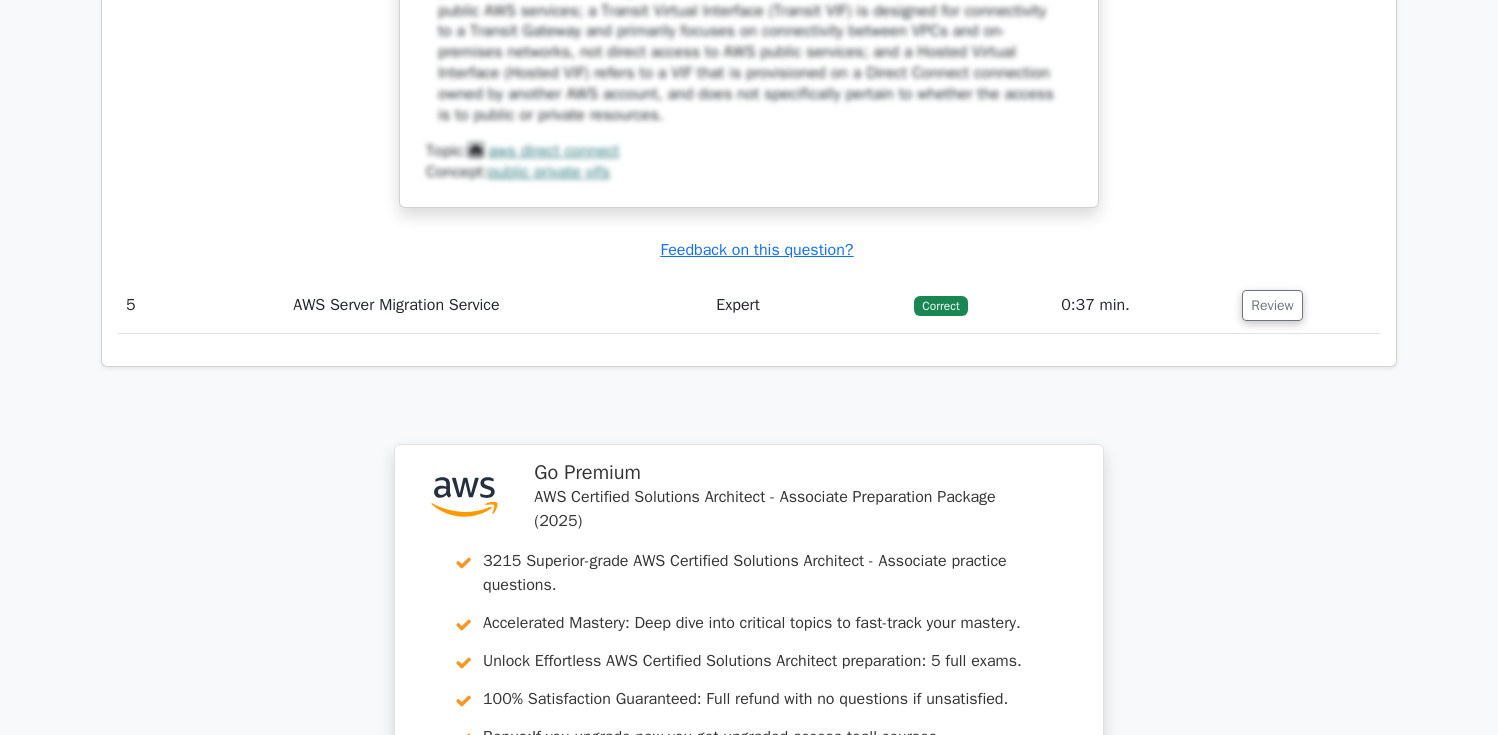 scroll, scrollTop: 4692, scrollLeft: 0, axis: vertical 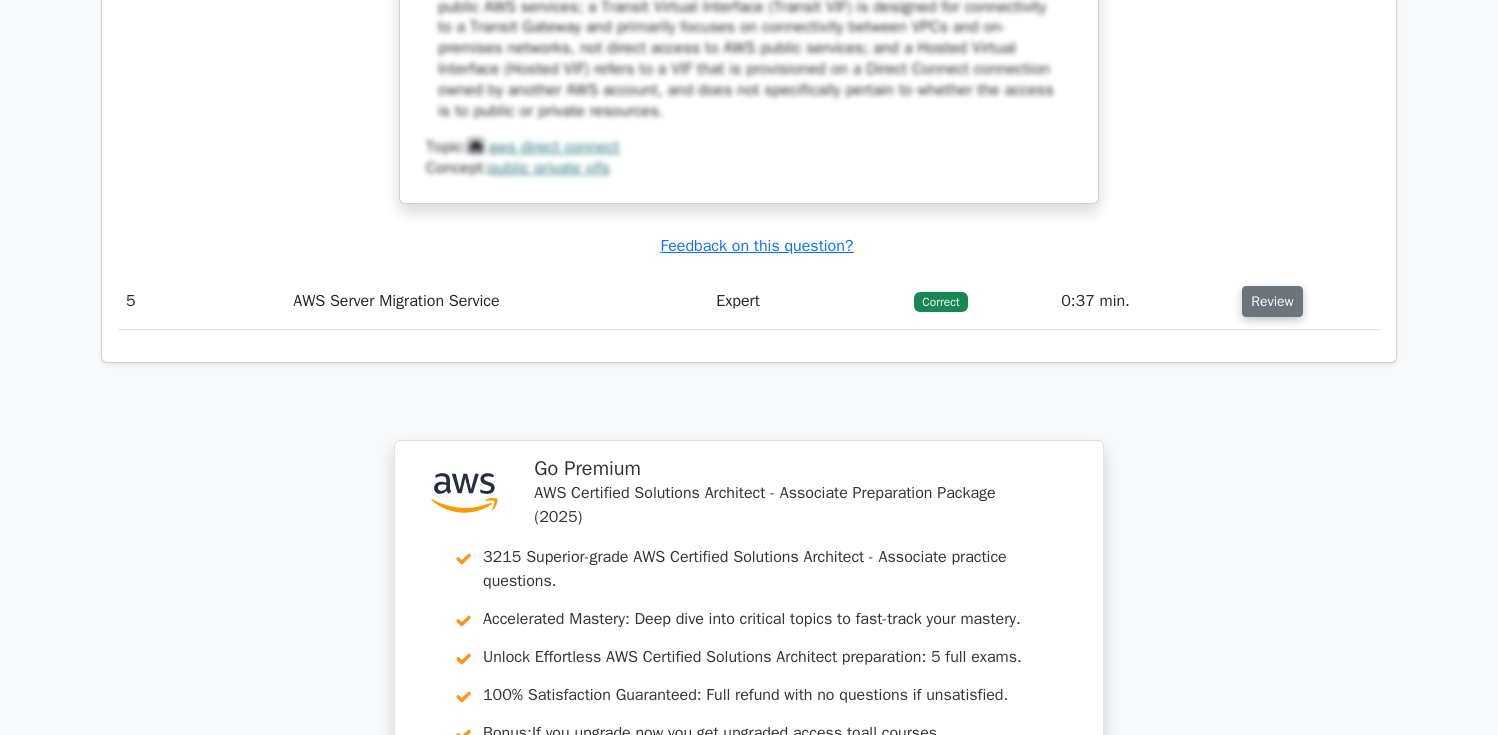 click on "Review" at bounding box center [1272, 301] 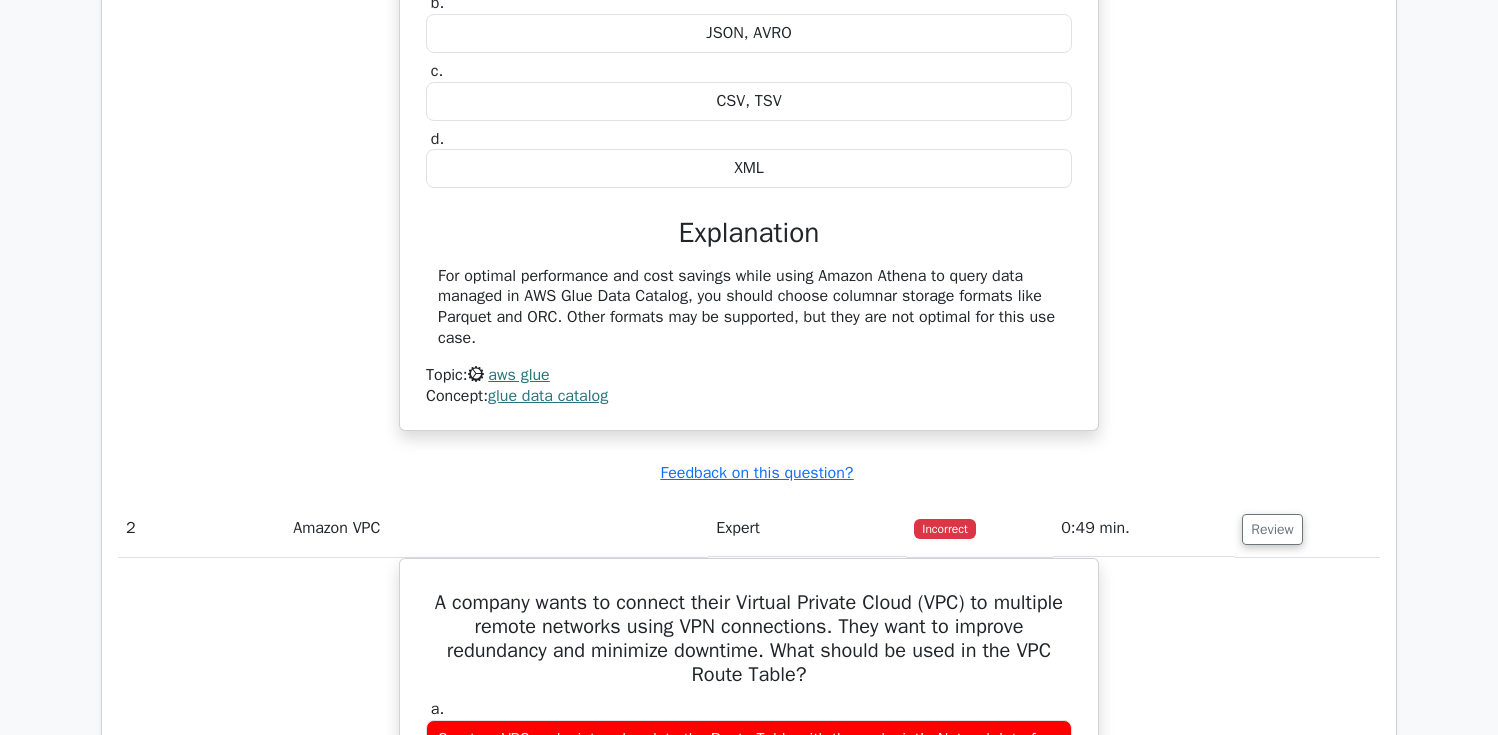 scroll, scrollTop: 1576, scrollLeft: 0, axis: vertical 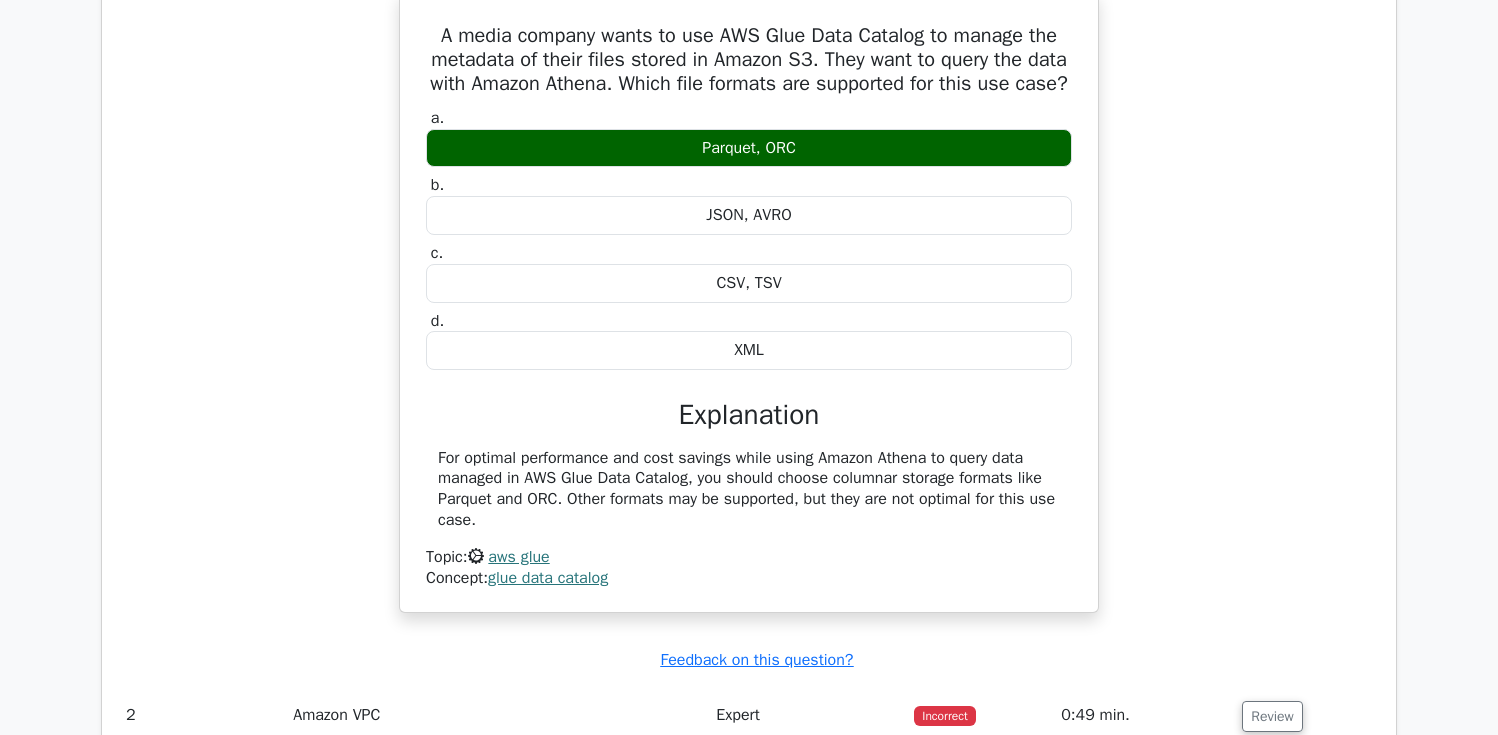 type 